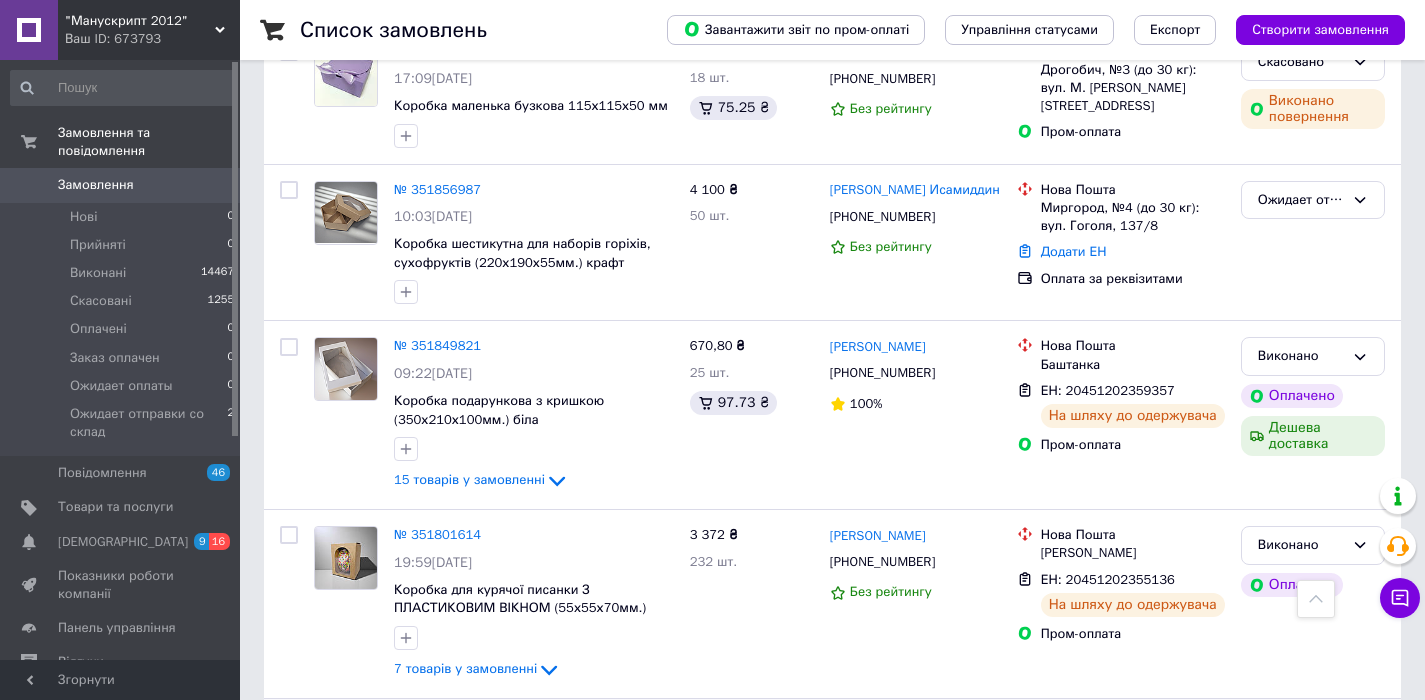 scroll, scrollTop: 0, scrollLeft: 0, axis: both 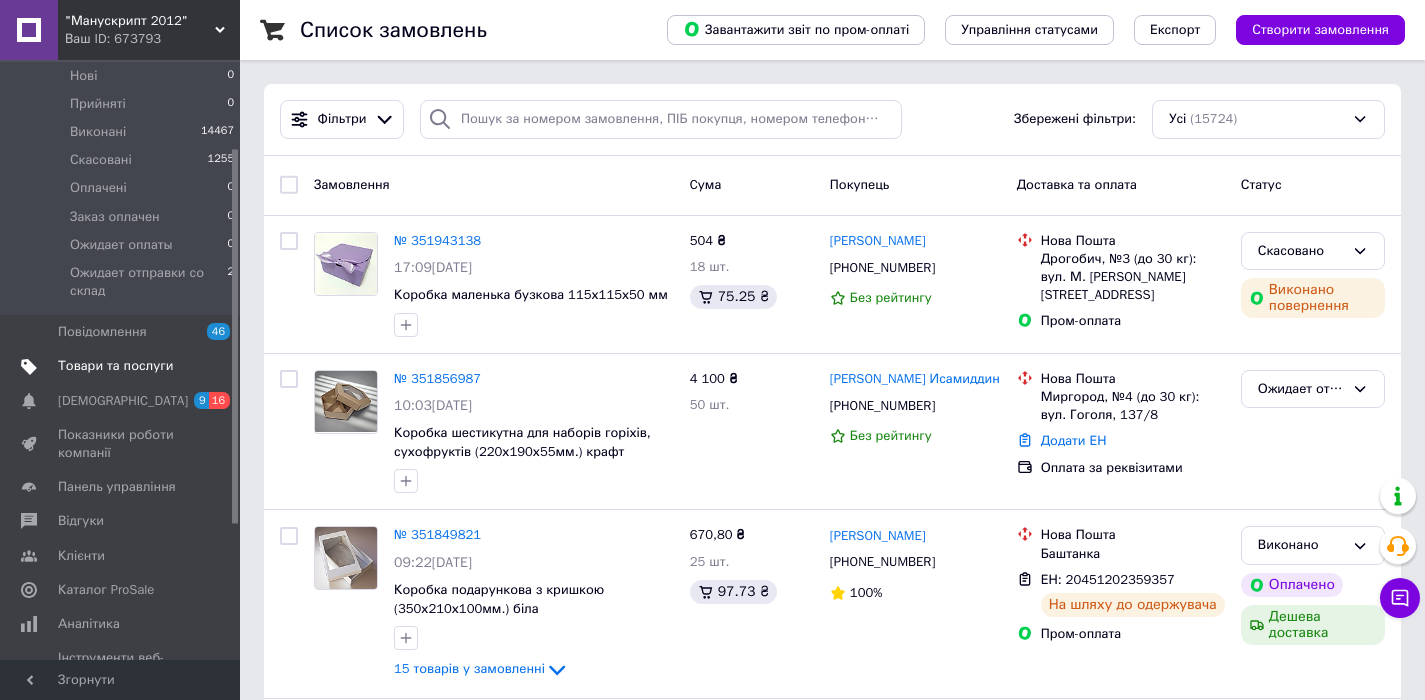 click on "Товари та послуги" at bounding box center [115, 366] 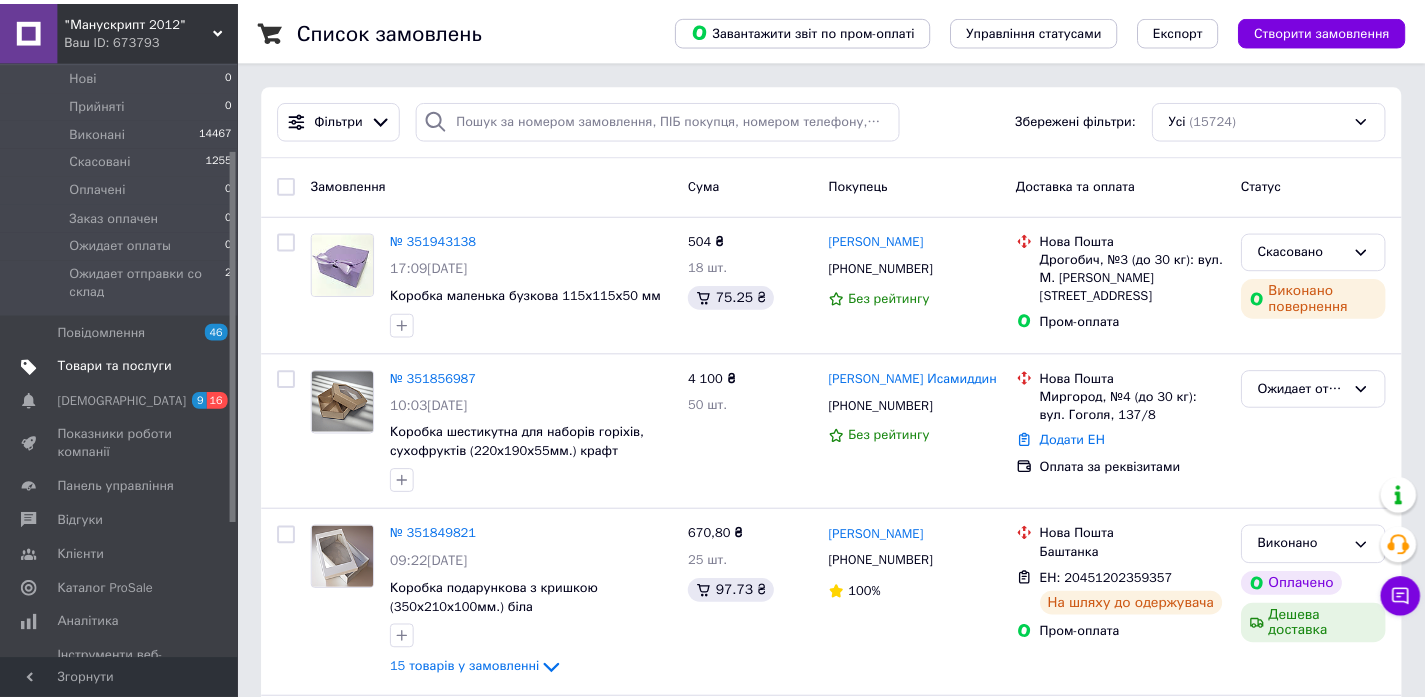scroll, scrollTop: 38, scrollLeft: 0, axis: vertical 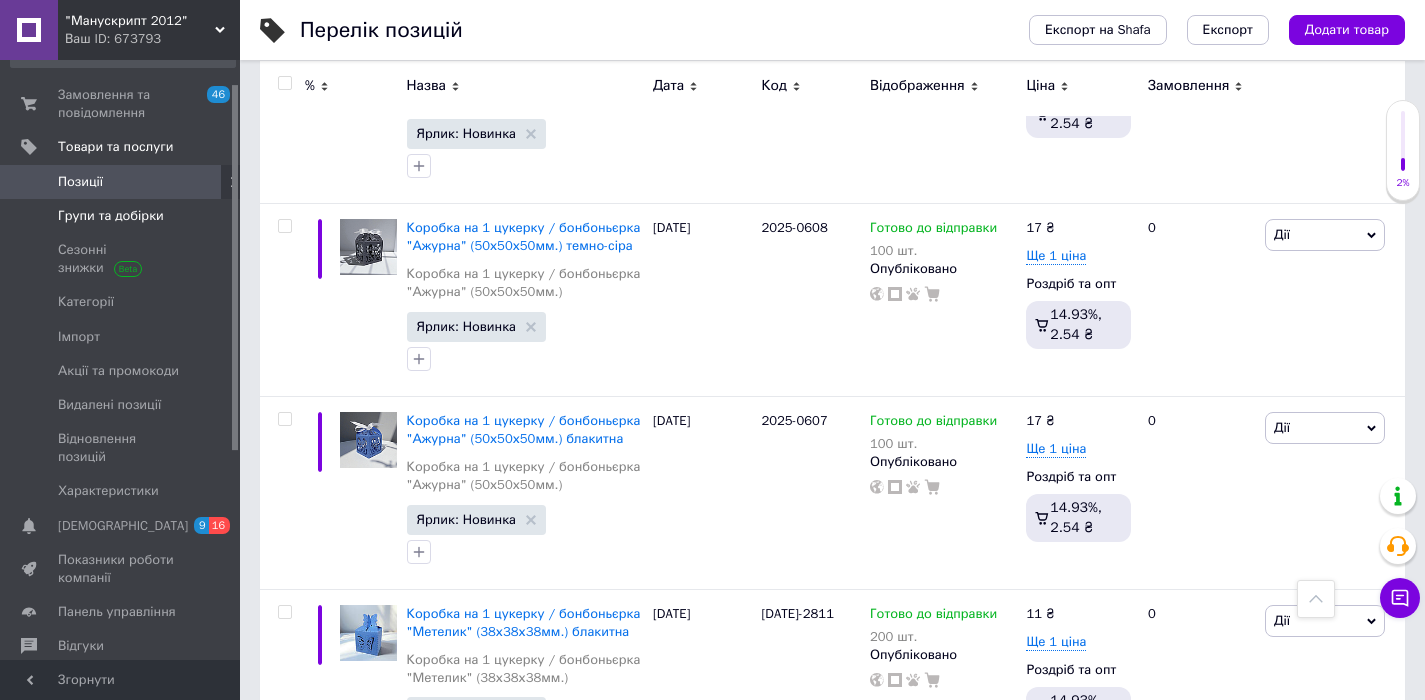 click on "Групи та добірки" at bounding box center [111, 216] 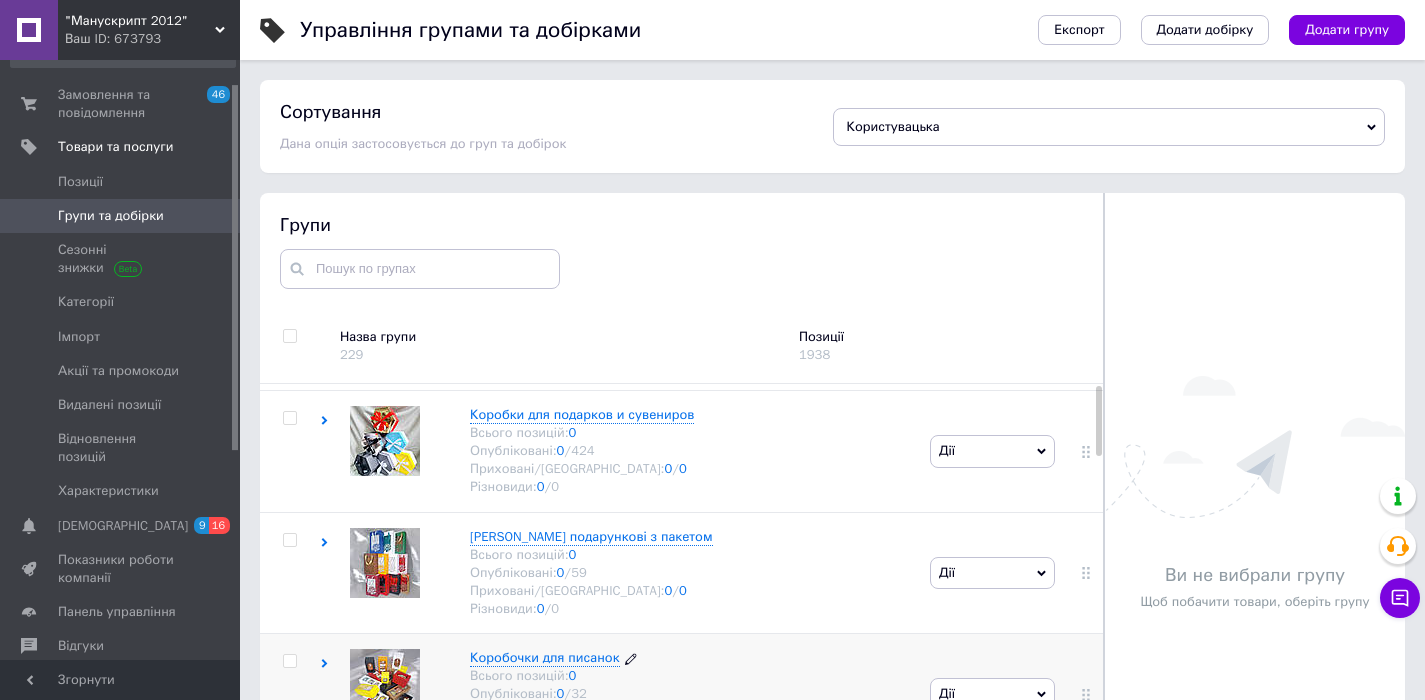 scroll, scrollTop: 246, scrollLeft: 0, axis: vertical 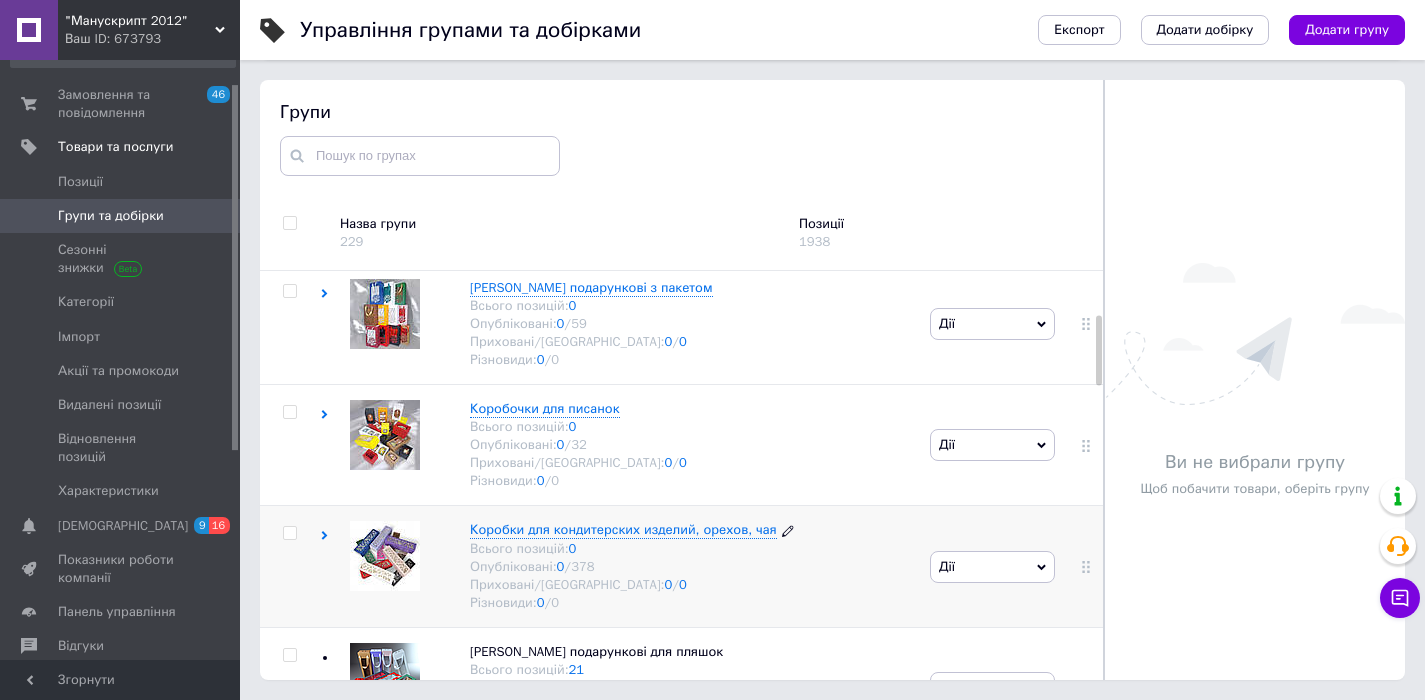 click on "Коробки для кондитерских изделий, орехов, чая" at bounding box center (623, 529) 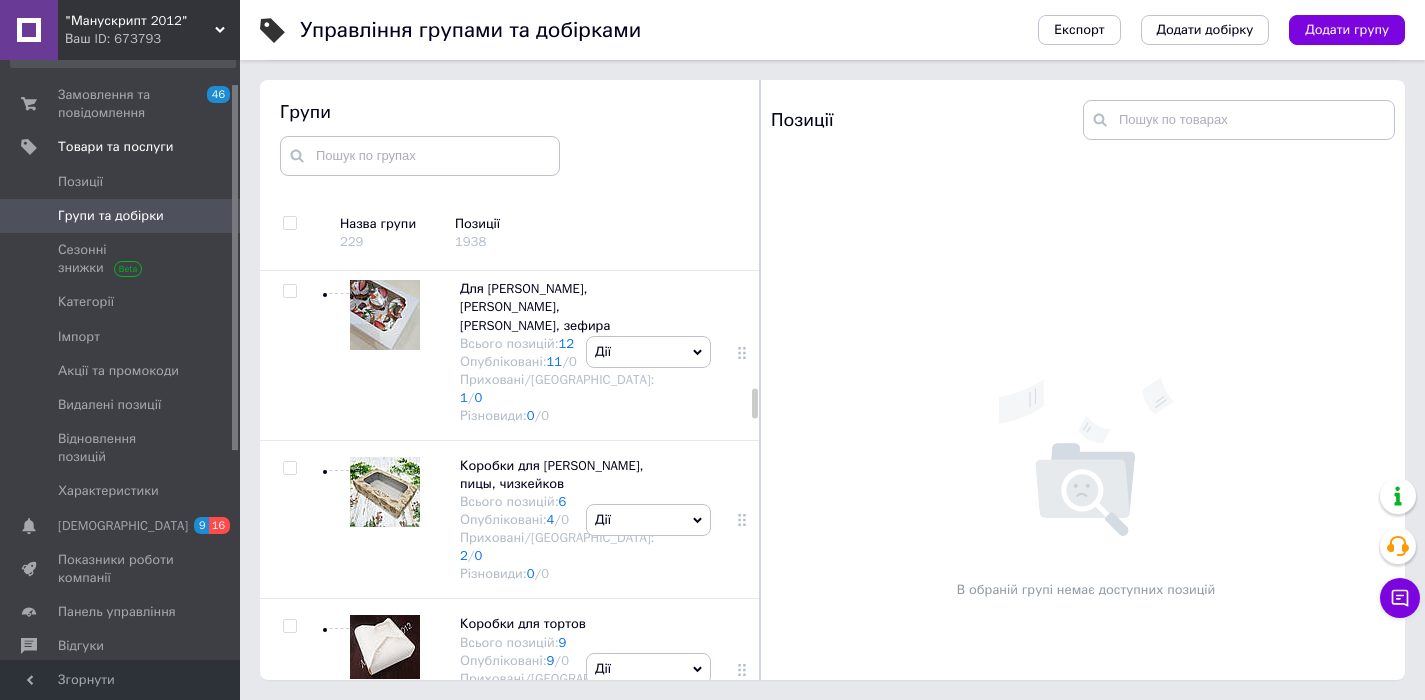 scroll, scrollTop: 1714, scrollLeft: 0, axis: vertical 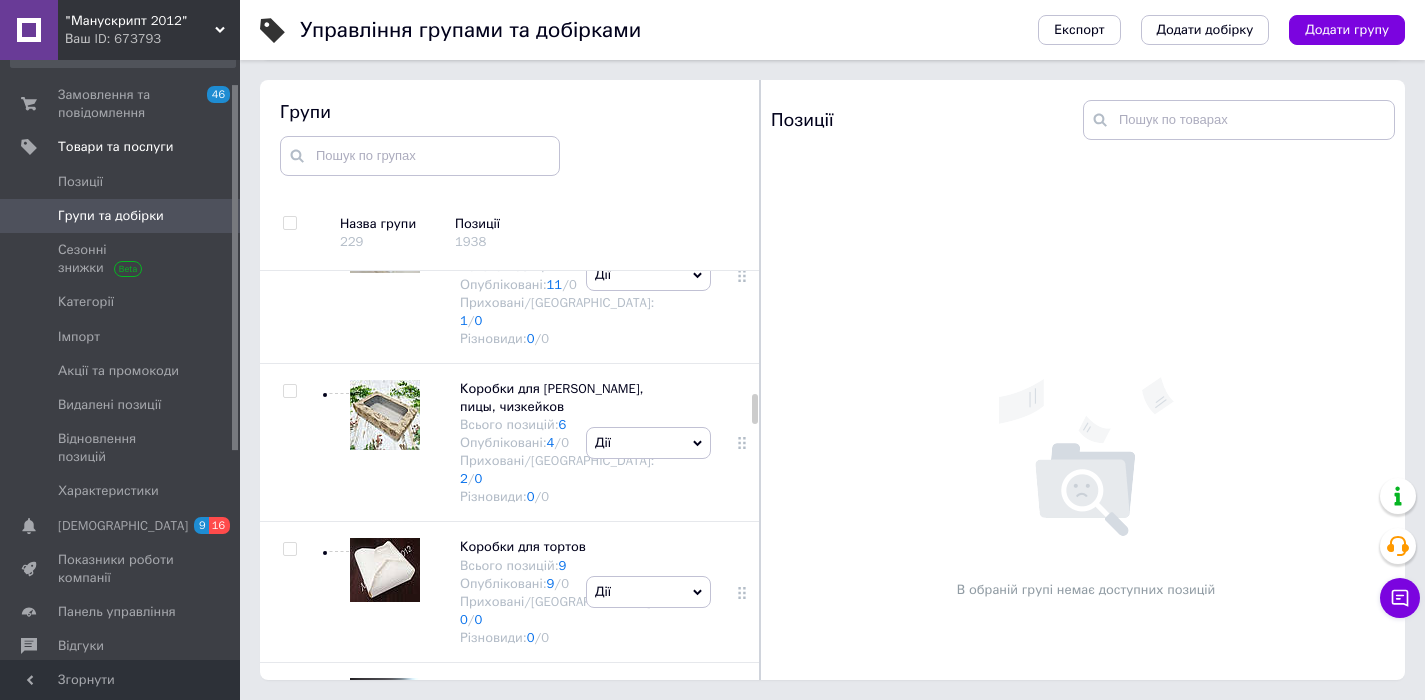 click on "Коробки для макарун" at bounding box center (528, 71) 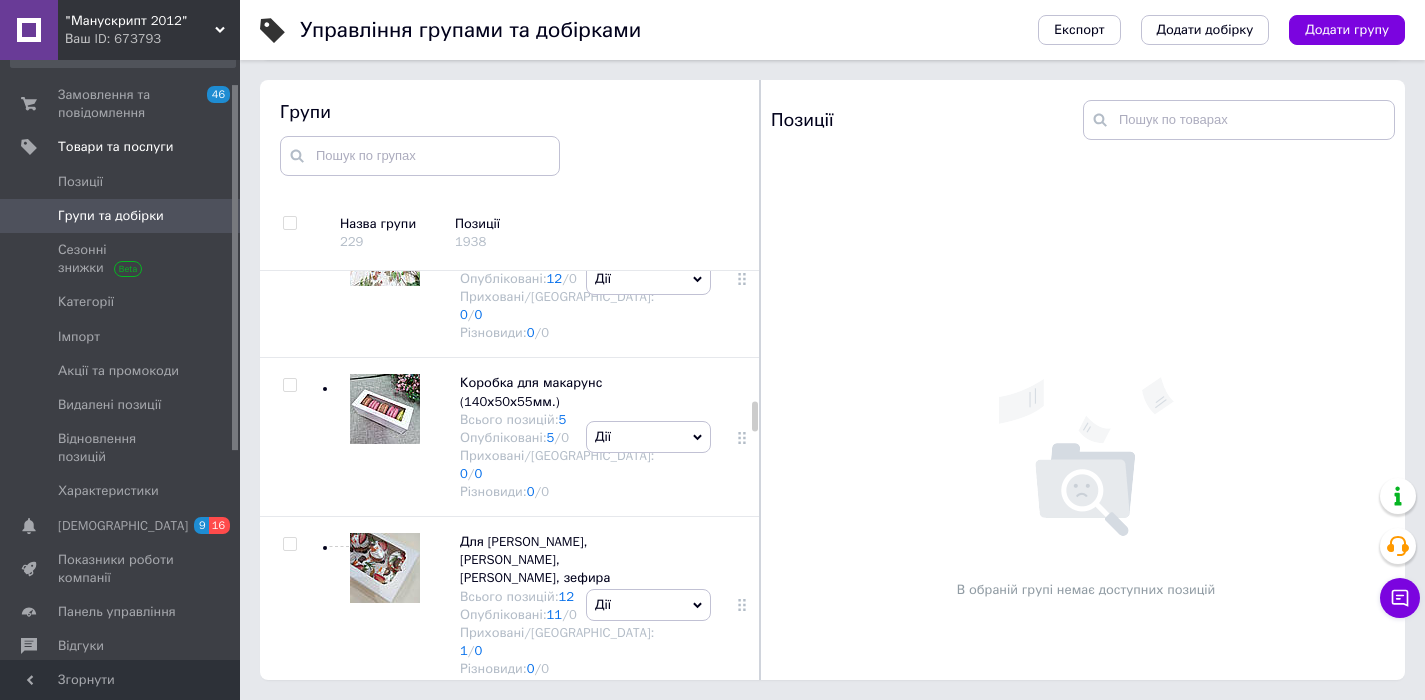 scroll, scrollTop: 2202, scrollLeft: 0, axis: vertical 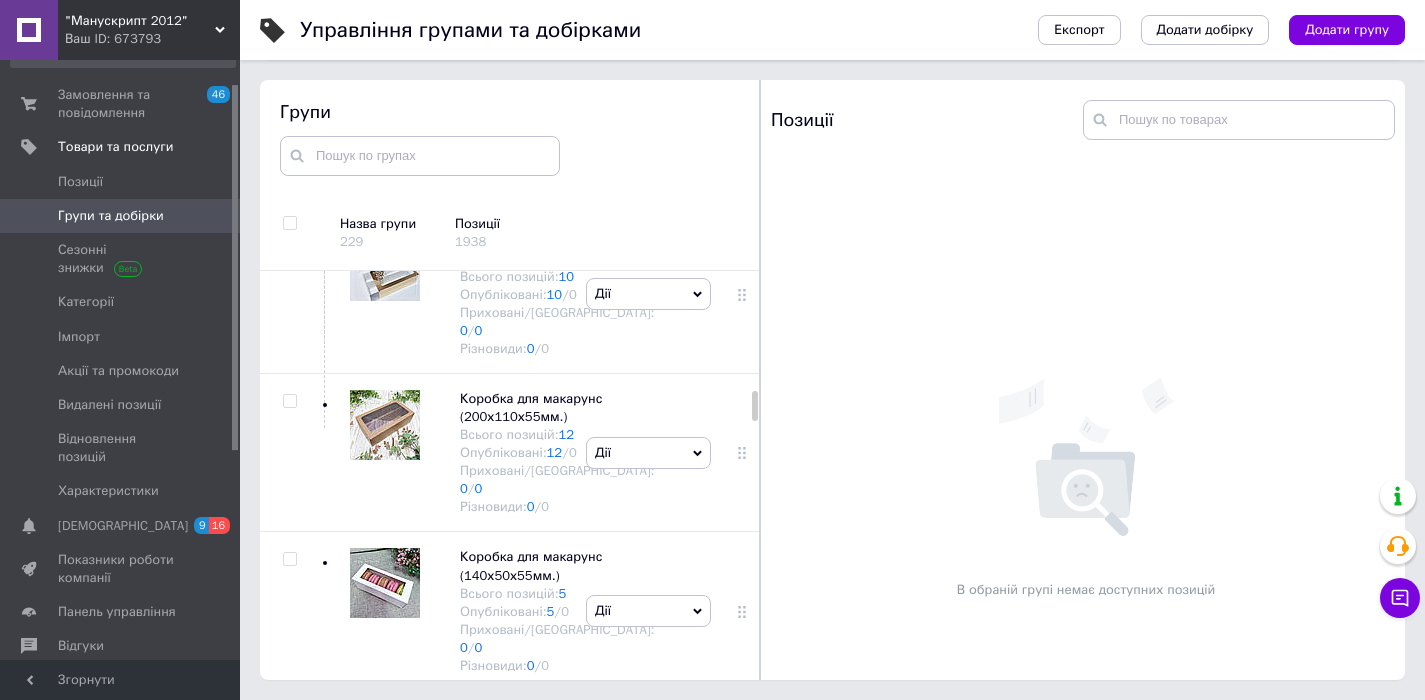 click on "Коробка для макарунс ажурна (200х50х50мм.)" at bounding box center (556, -69) 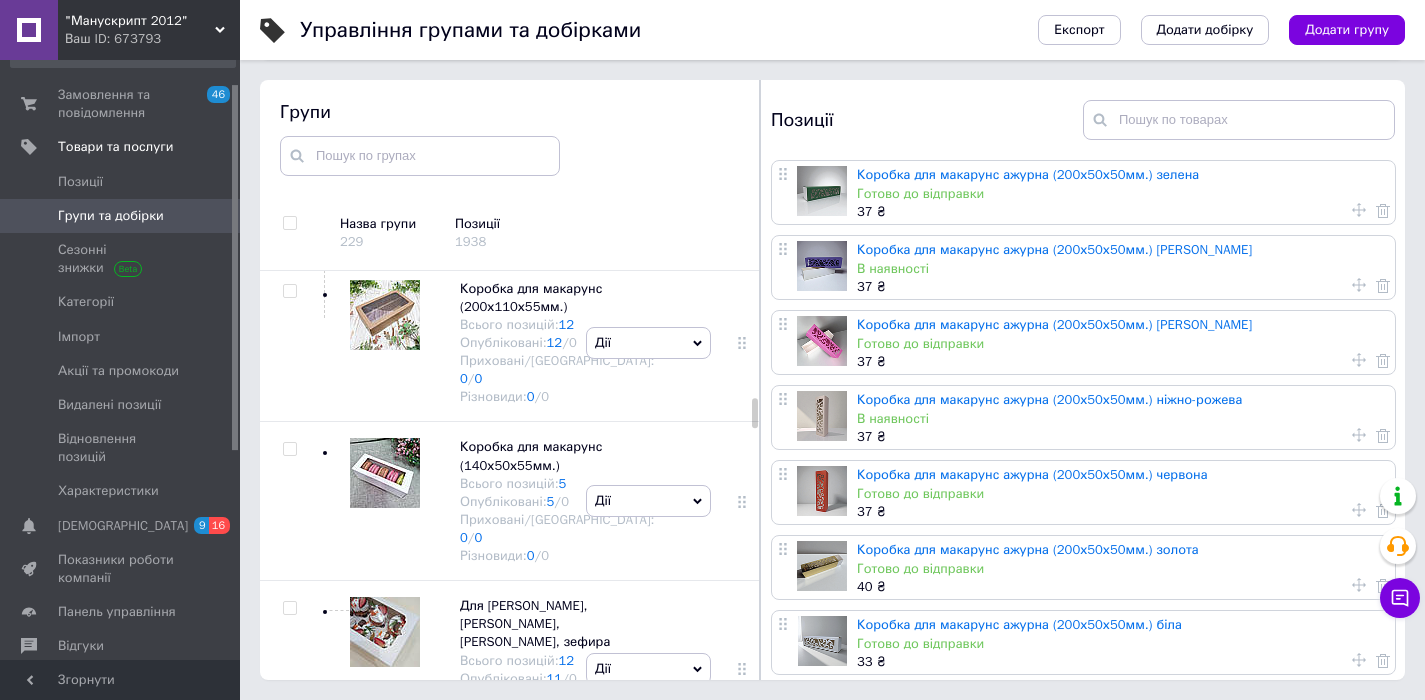 scroll, scrollTop: 2125, scrollLeft: 0, axis: vertical 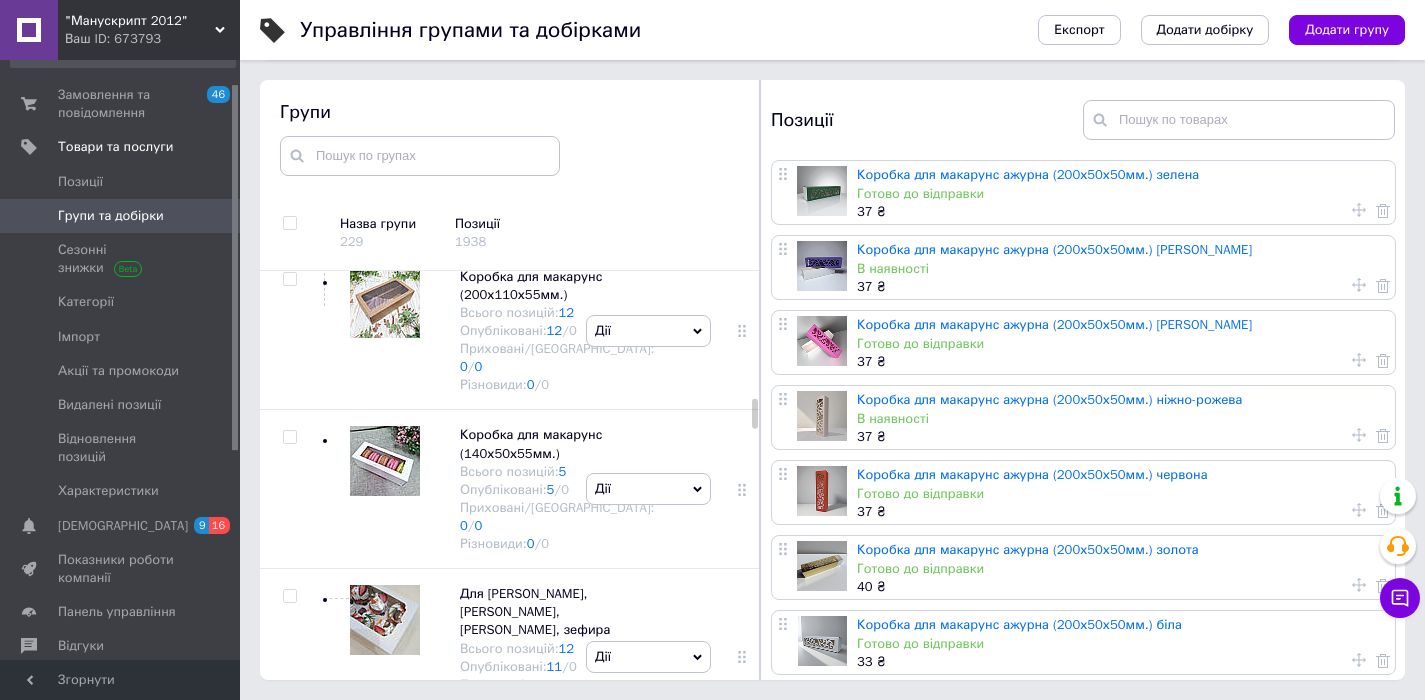 click on "Позиції" at bounding box center (927, 120) 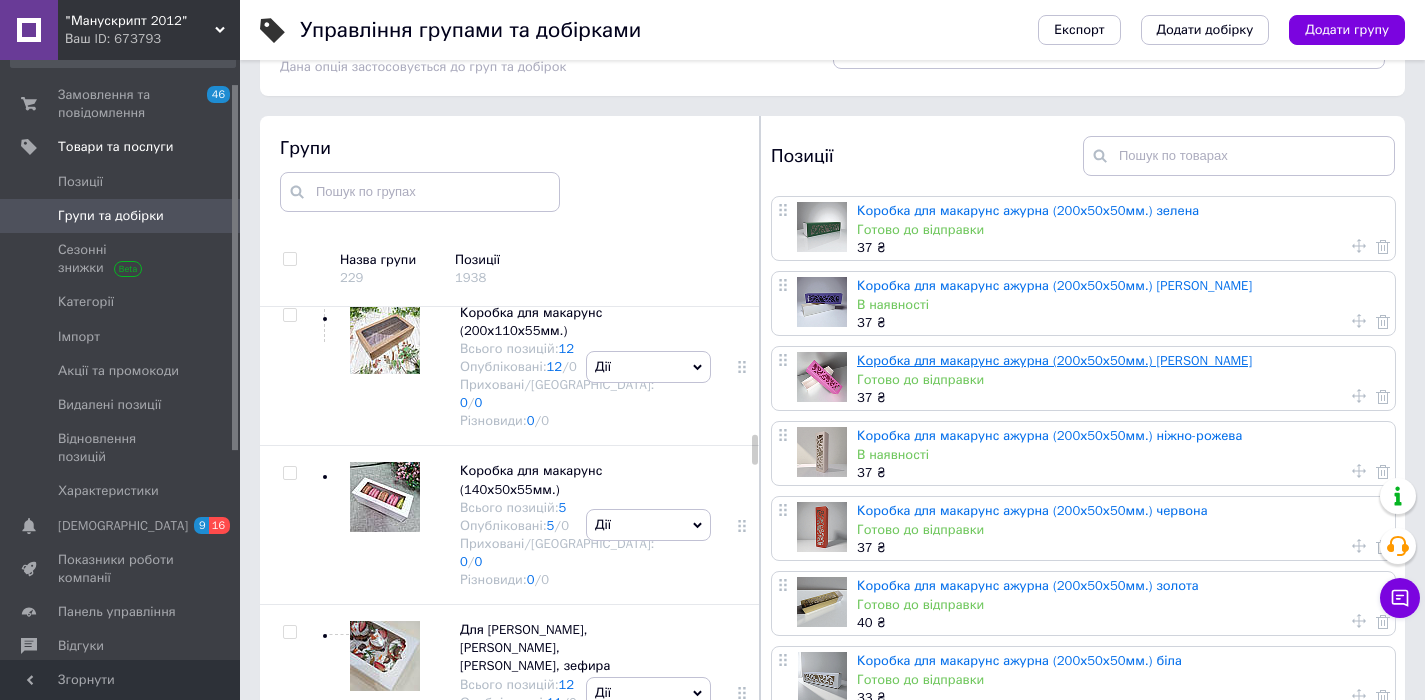 scroll, scrollTop: 0, scrollLeft: 0, axis: both 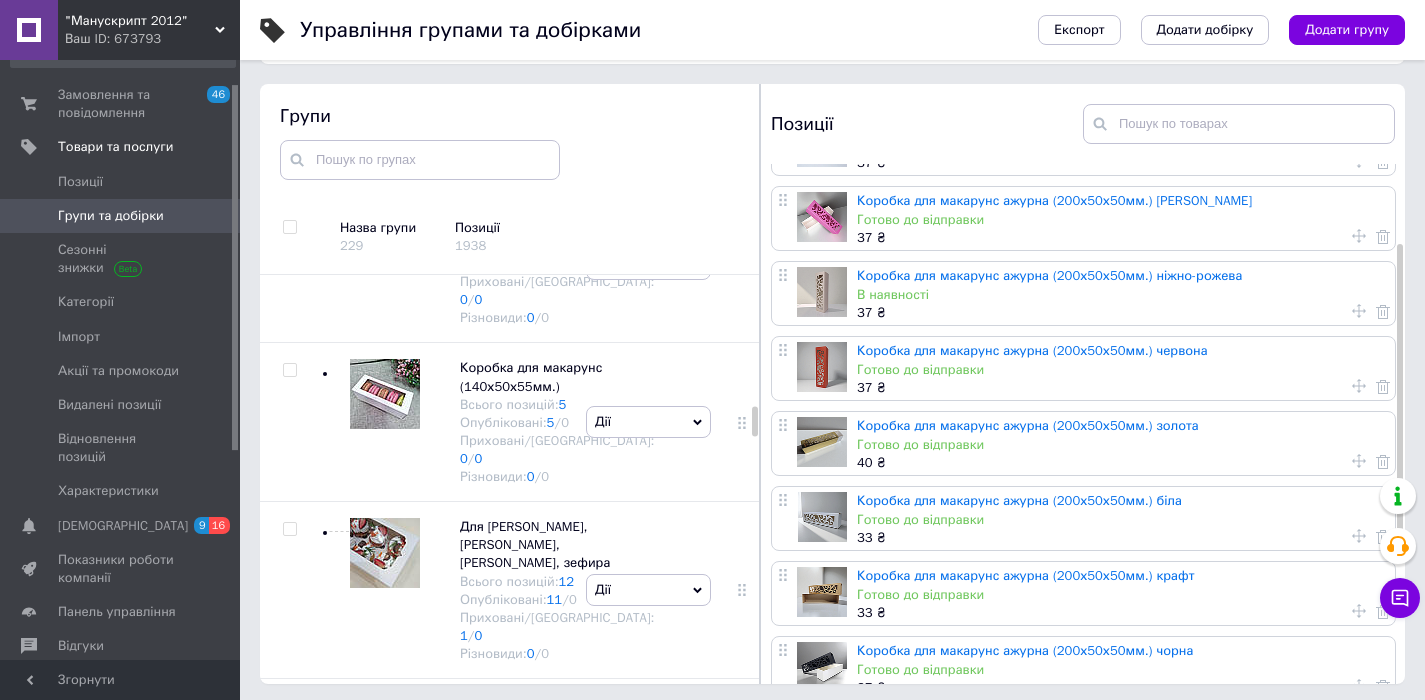 click 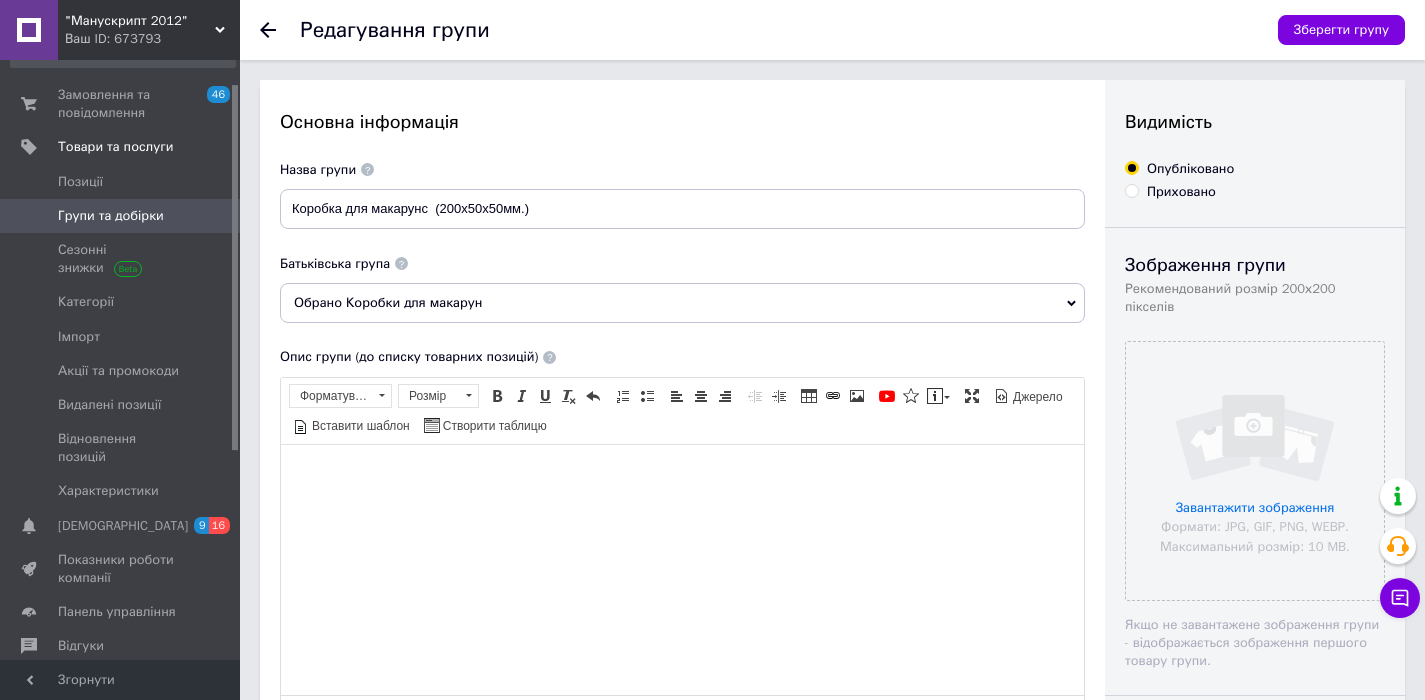 scroll, scrollTop: 0, scrollLeft: 0, axis: both 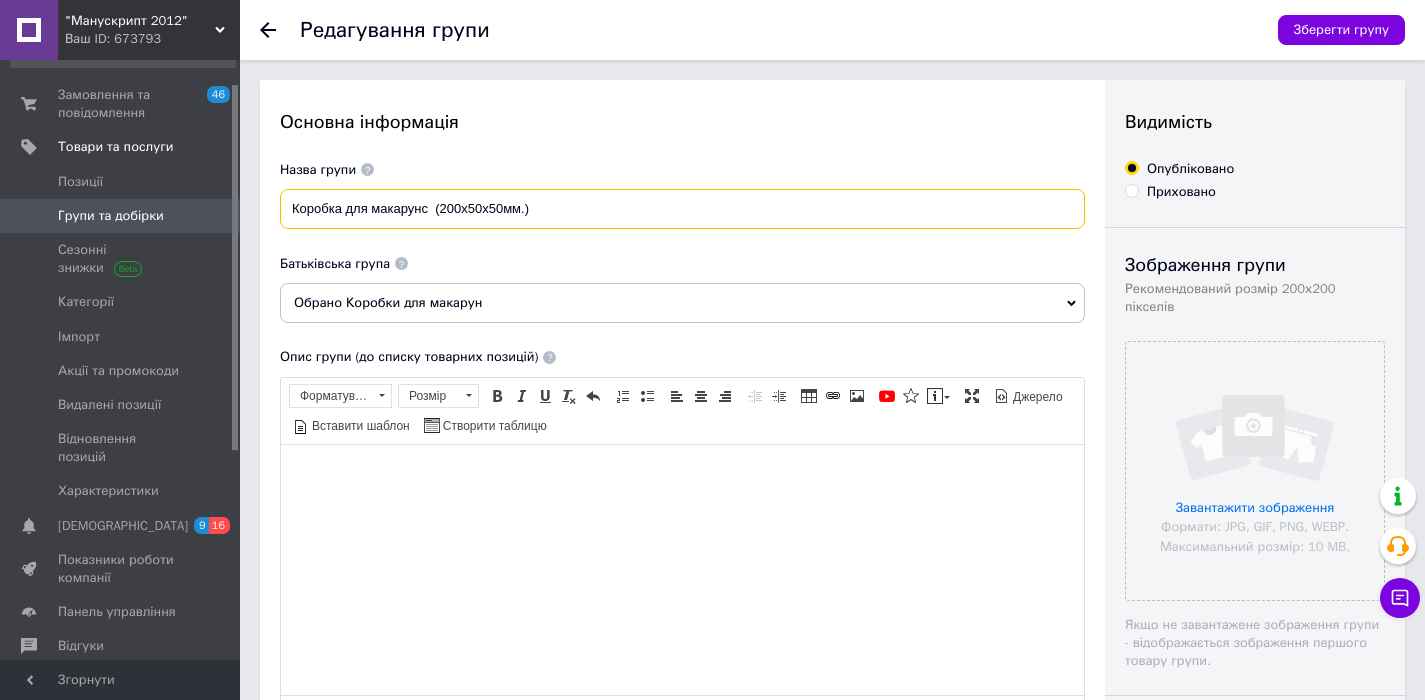click on "Коробка для макарунс  (200х50х50мм.)" at bounding box center [682, 209] 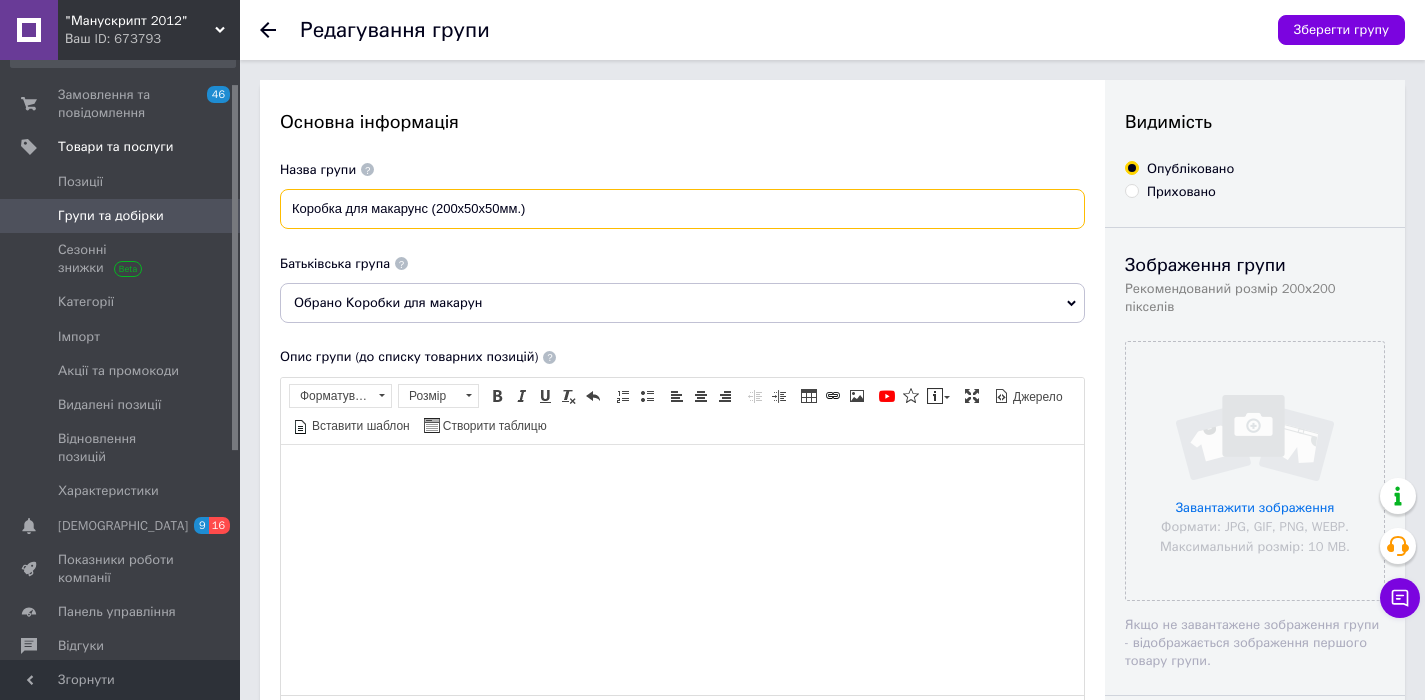 type on "Коробка для макарунс (200х50х50мм.)" 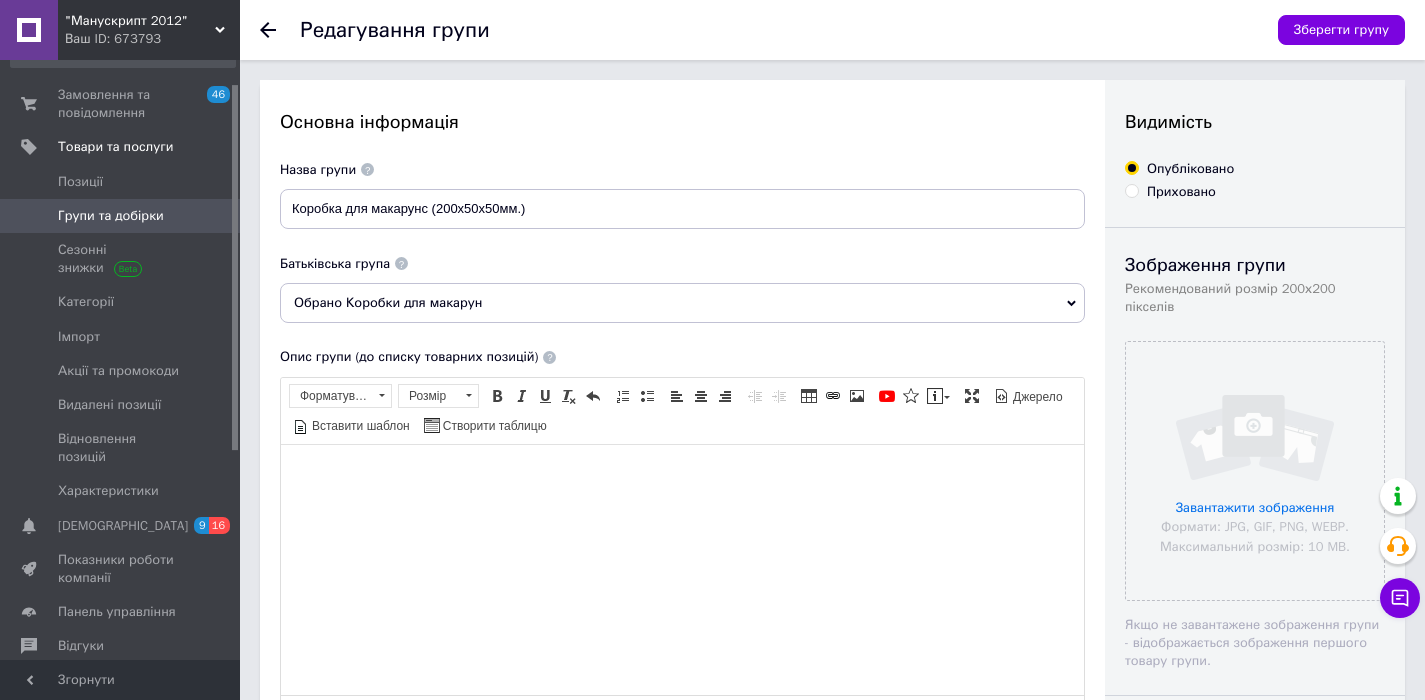 click at bounding box center (682, 474) 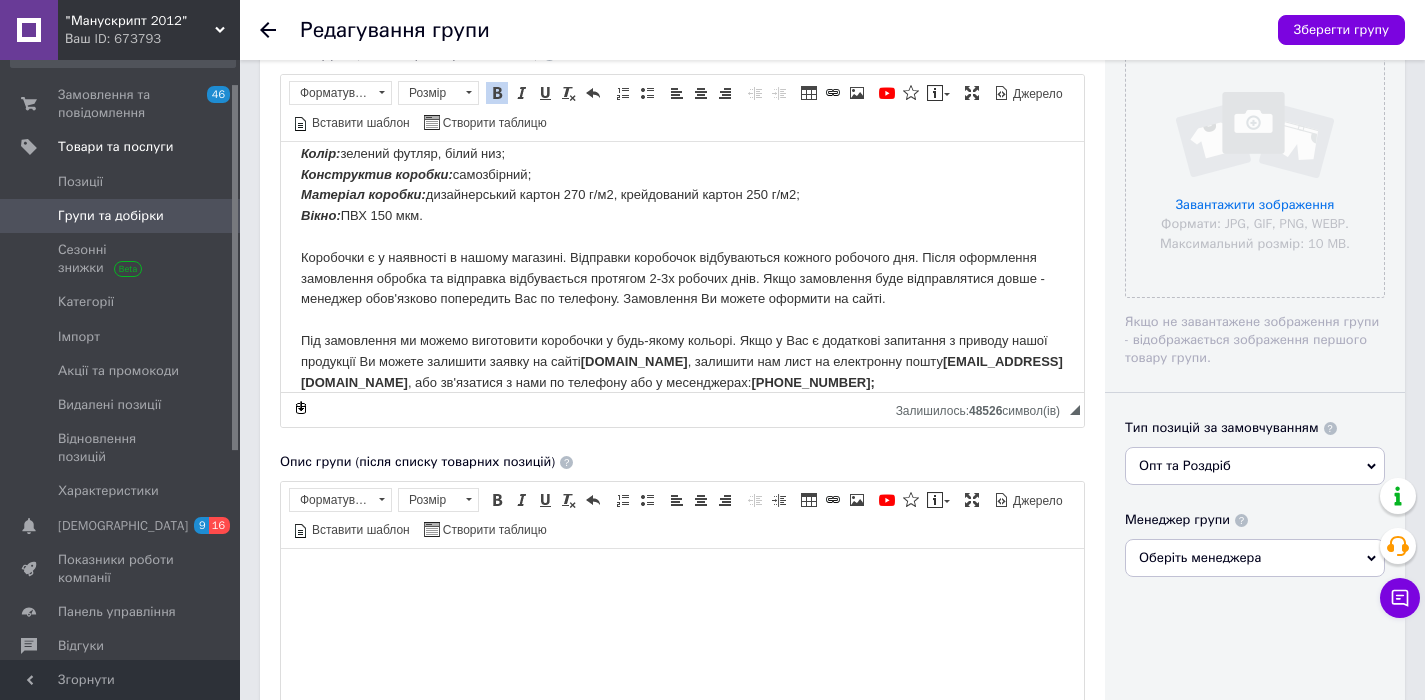 scroll, scrollTop: 270, scrollLeft: 0, axis: vertical 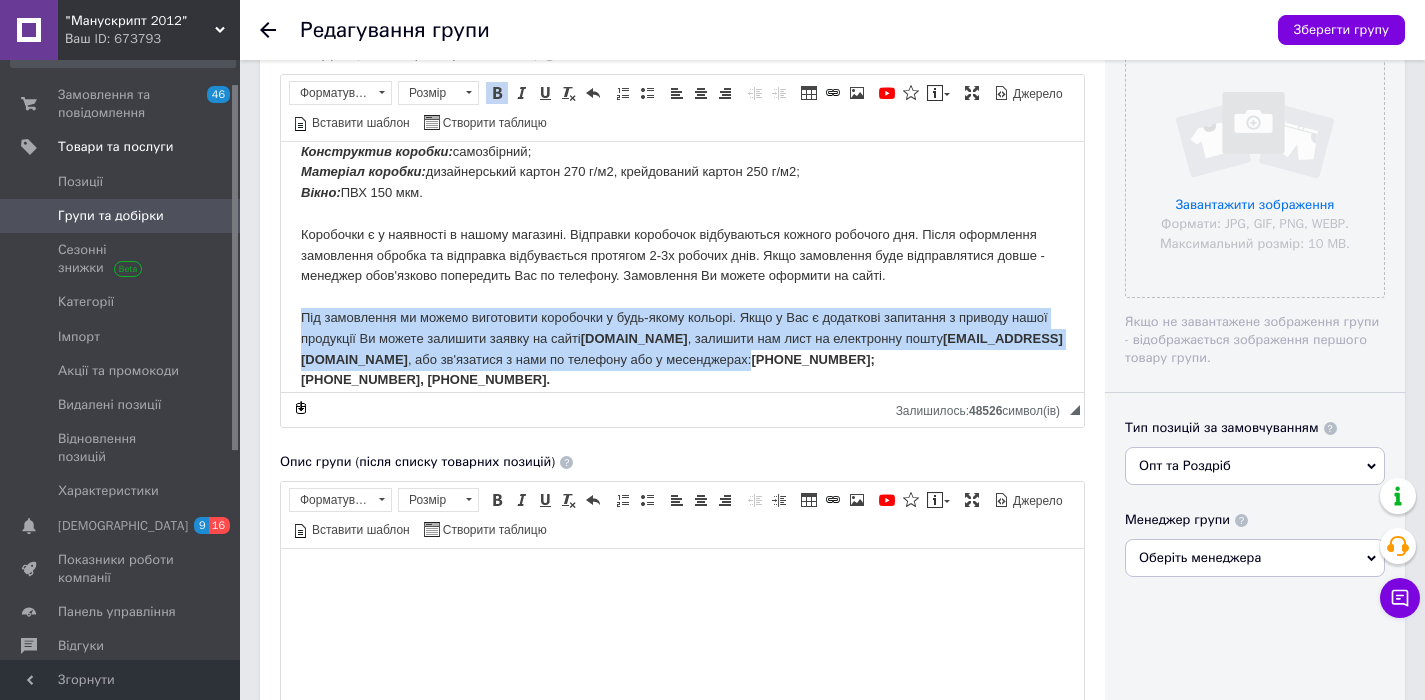 drag, startPoint x: 465, startPoint y: 370, endPoint x: 202, endPoint y: 299, distance: 272.41513 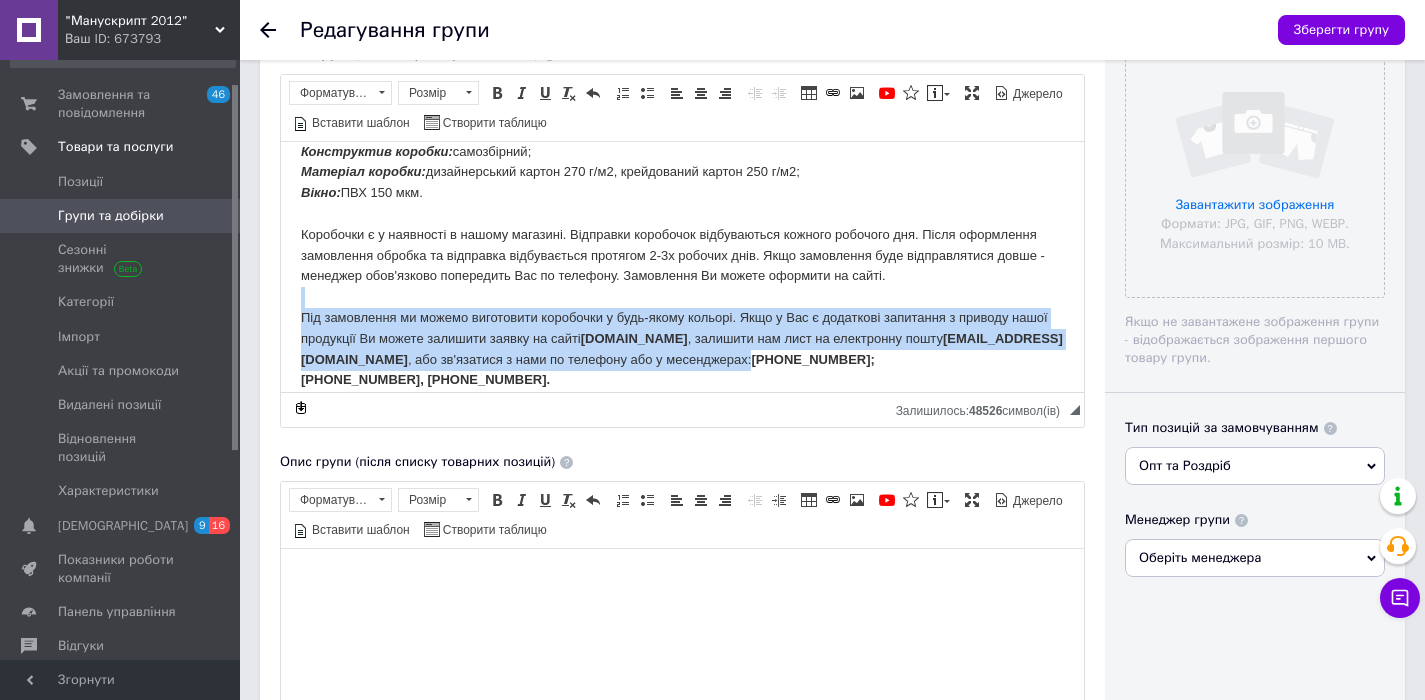 copy on "Під замовлення ми можемо виготовити коробочки у будь-якому кольорі. Якщо у Вас є додаткові запитання з приводу нашої продукції Ви можете залишити заявку на сайті  [DOMAIN_NAME] , залишити нам лист на електронну пошту  [EMAIL_ADDRESS][DOMAIN_NAME] , або зв'язатися з нами по телефону або у месенджерах:" 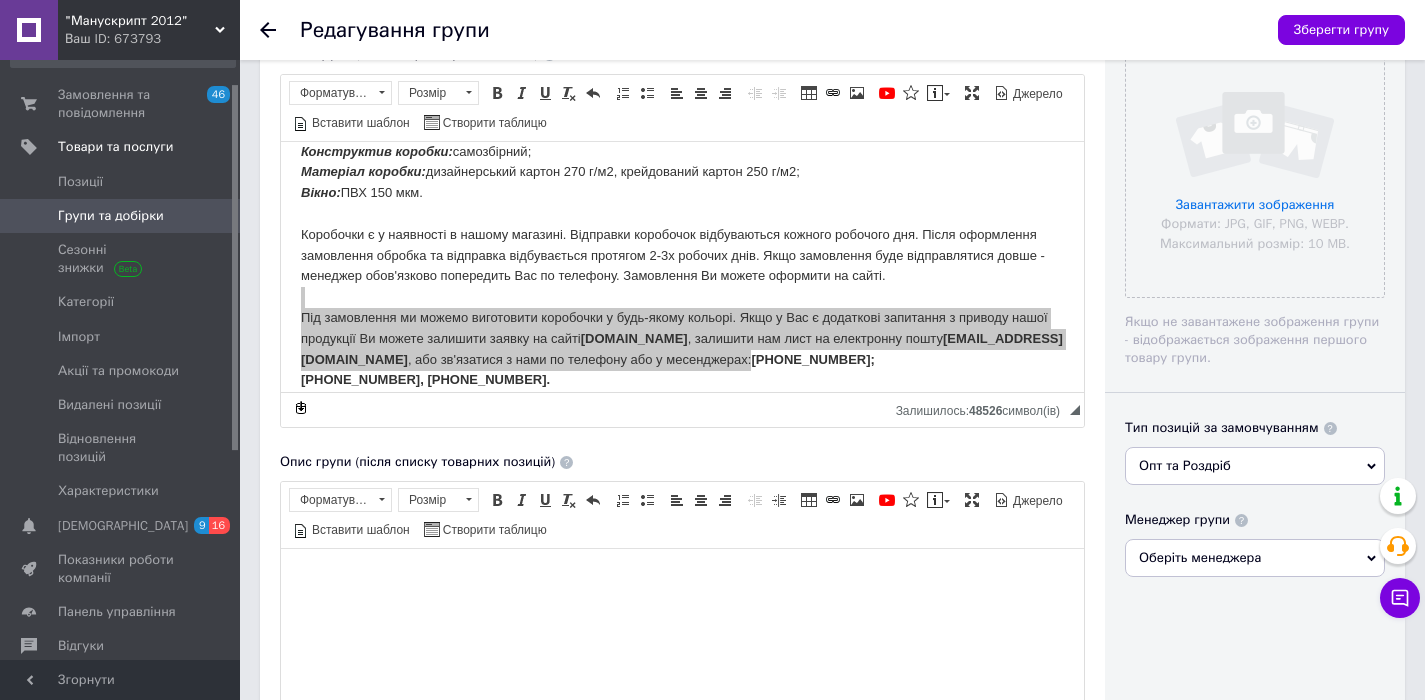 click at bounding box center [682, 579] 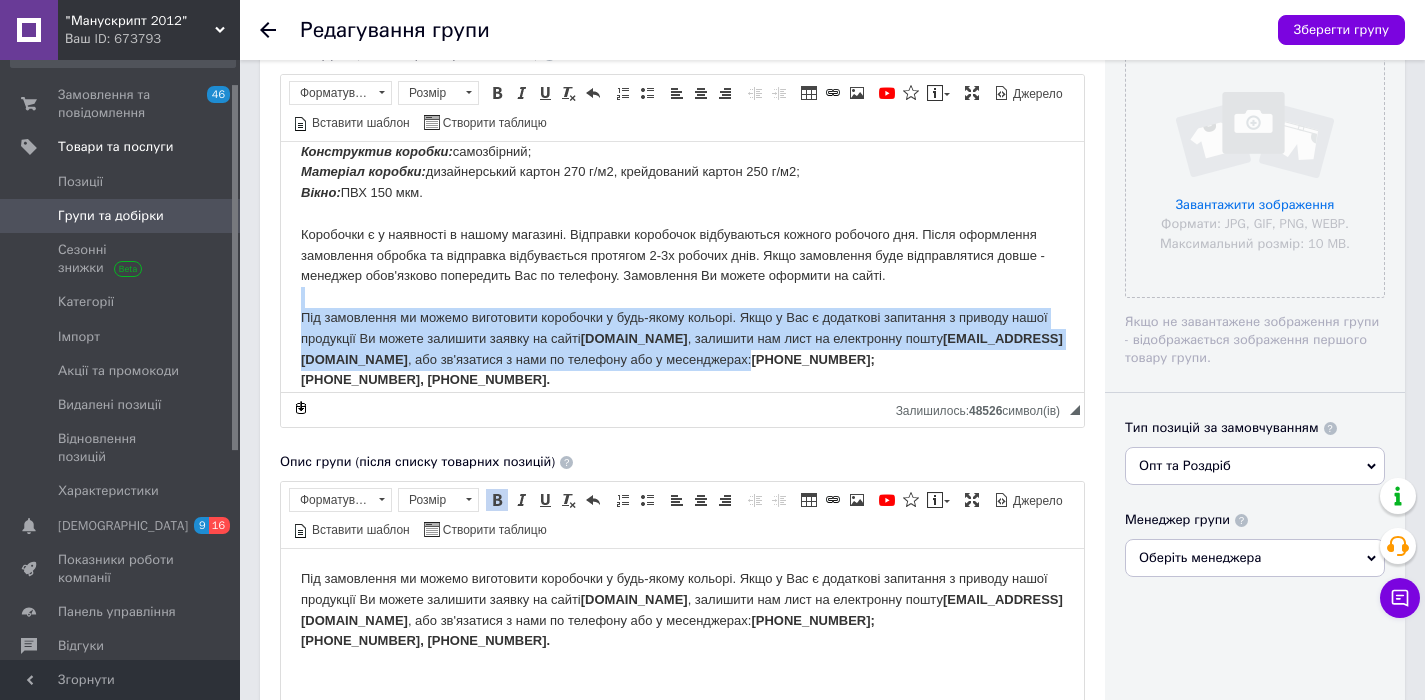 drag, startPoint x: 466, startPoint y: 358, endPoint x: 232, endPoint y: 305, distance: 239.92708 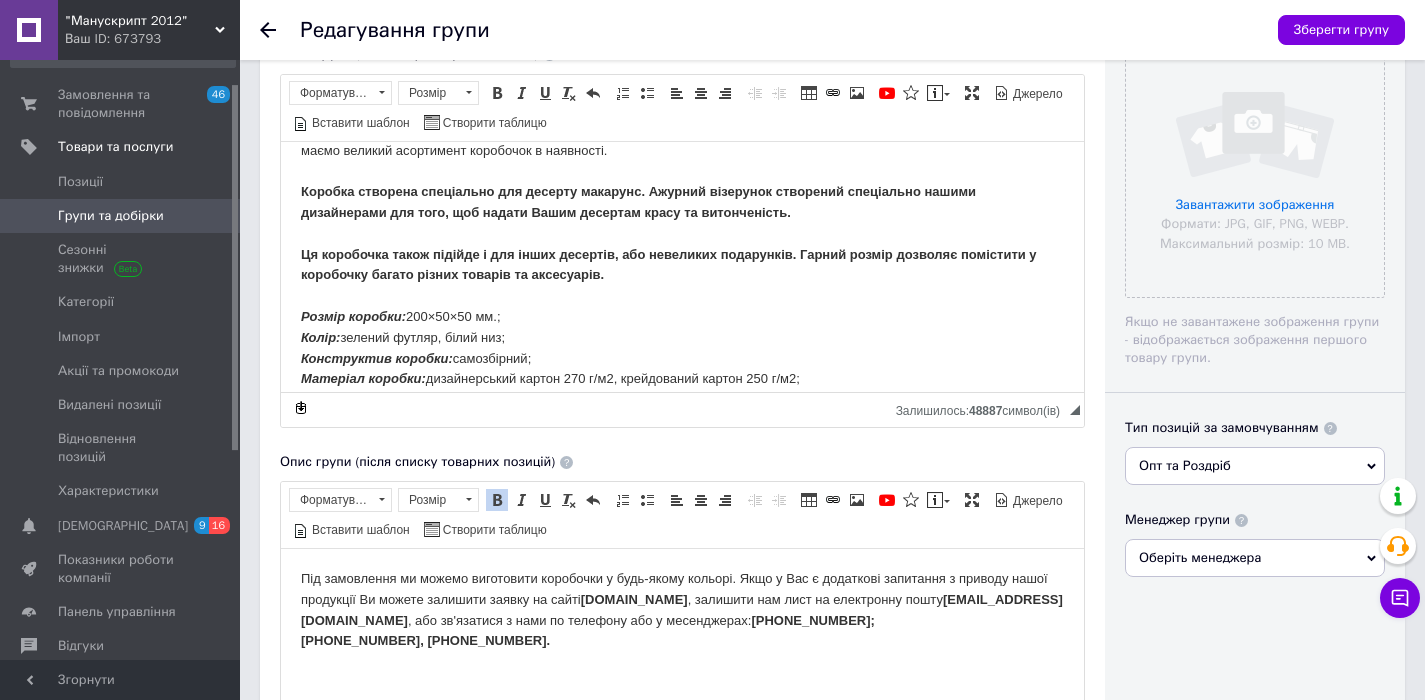 scroll, scrollTop: 23, scrollLeft: 0, axis: vertical 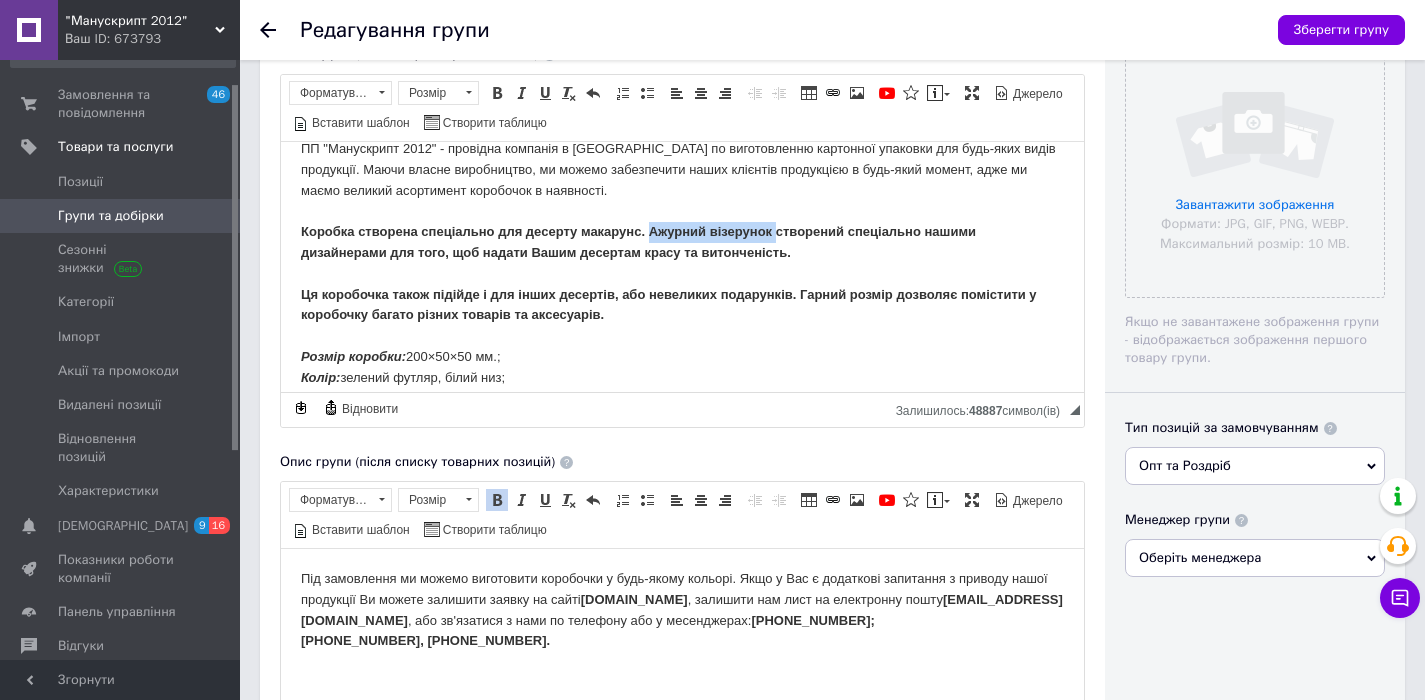 drag, startPoint x: 787, startPoint y: 225, endPoint x: 654, endPoint y: 227, distance: 133.01503 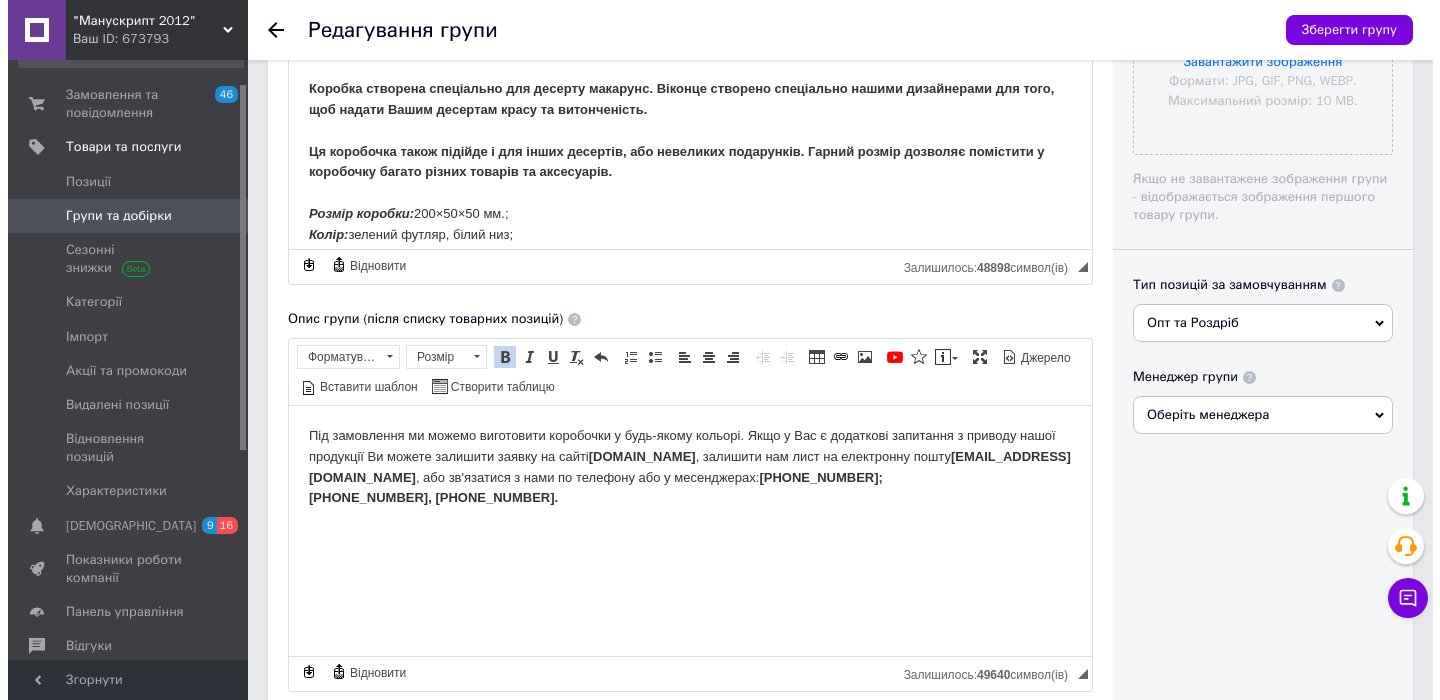 scroll, scrollTop: 870, scrollLeft: 0, axis: vertical 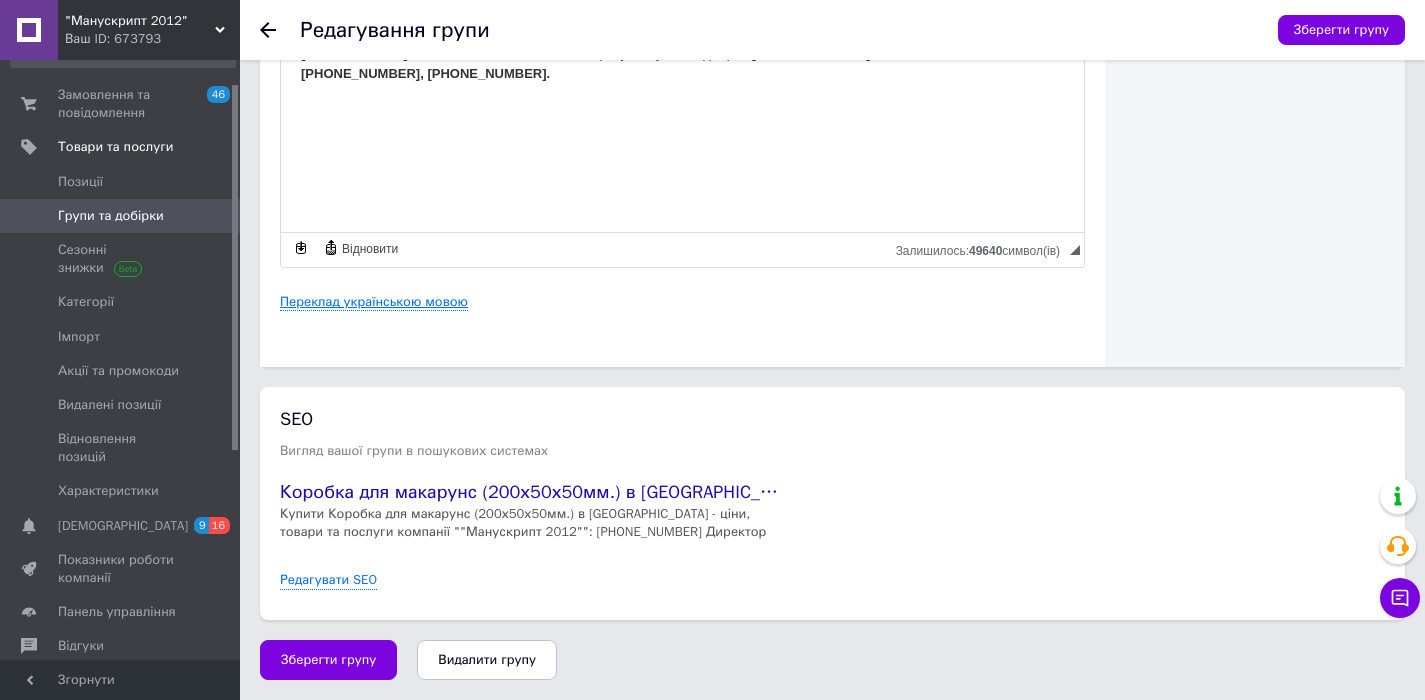 click on "Переклад українською мовою" at bounding box center (374, 302) 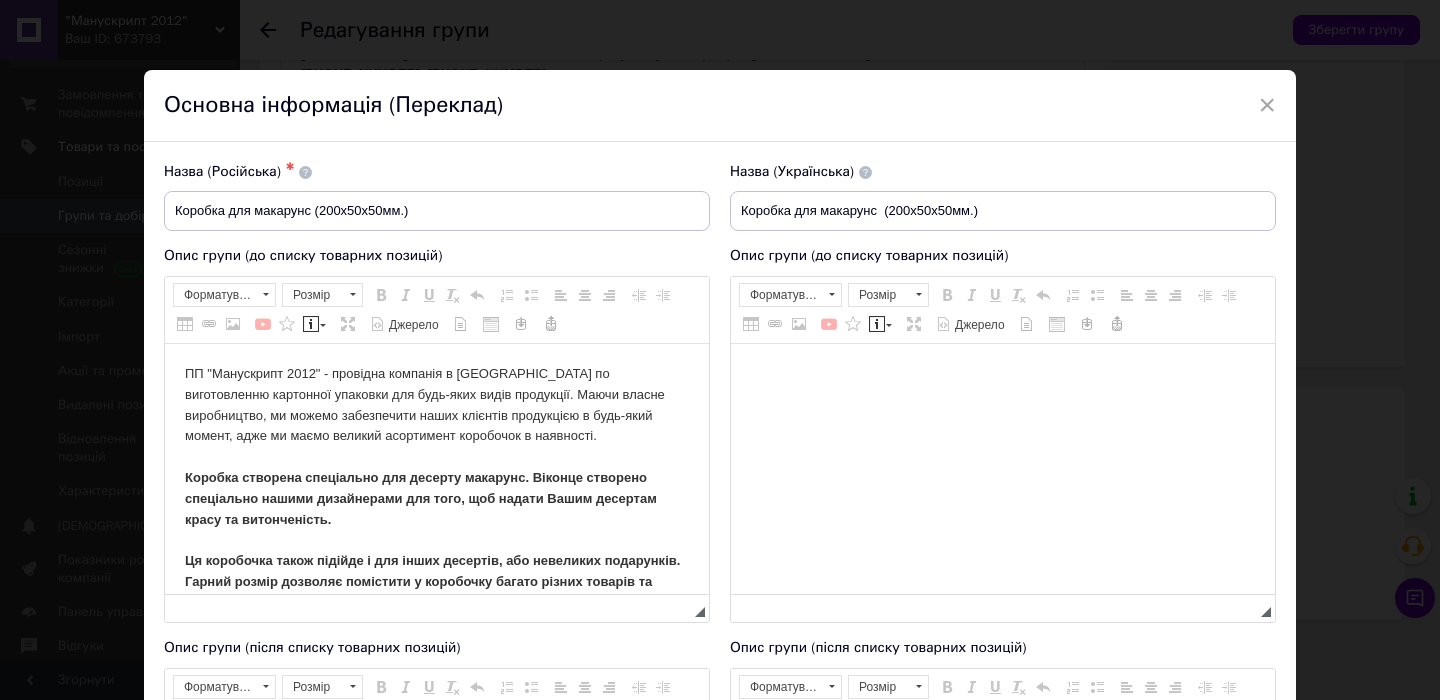 scroll, scrollTop: 0, scrollLeft: 0, axis: both 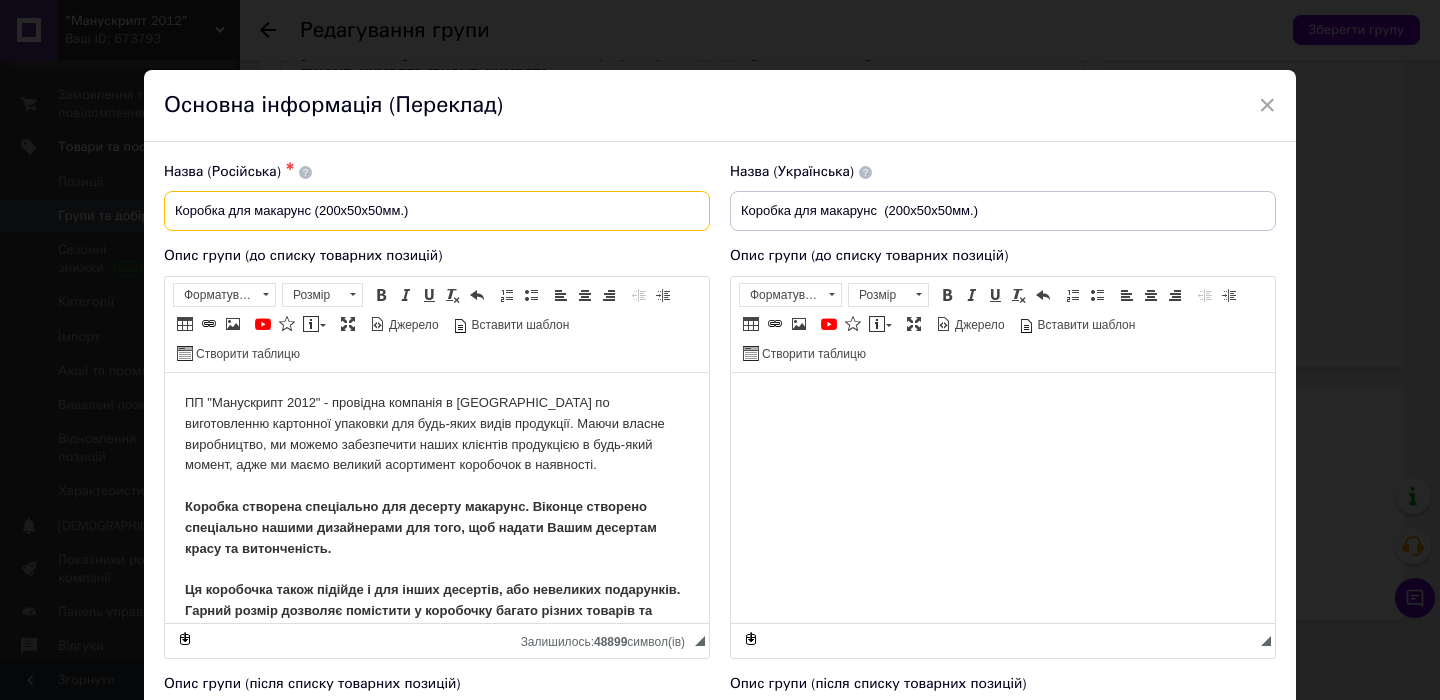 click on "Коробка для макарунс (200х50х50мм.)" at bounding box center [437, 211] 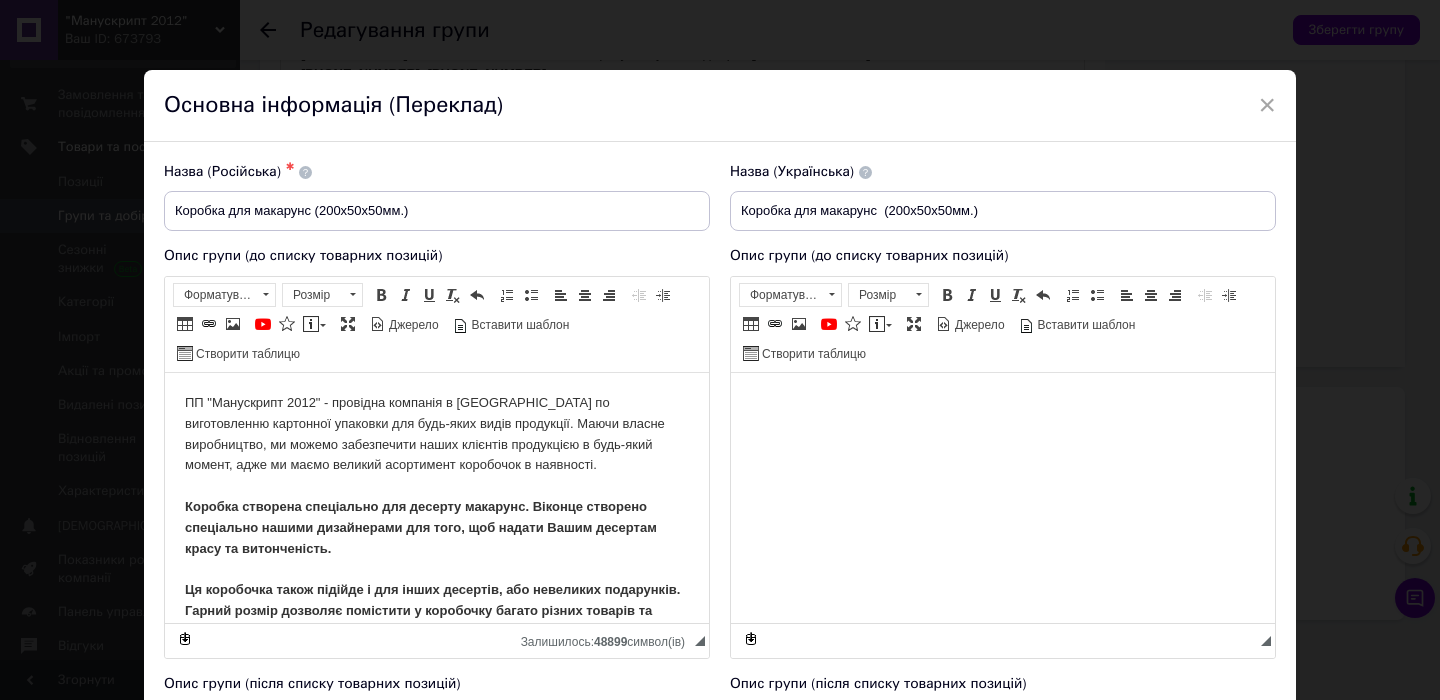 click on "ПП "Манускрипт 2012" - провідна компанія в [GEOGRAPHIC_DATA] по виготовленню картонної упаковки для будь-яких видів продукції. Маючи власне виробництво, ми можемо забезпечити наших клієнтів продукцією в будь-який момент, адже ми маємо великий асортимент коробочок в наявності. Коробка створена спеціально для десерту макарунс. Віконце створено спеціально нашими дизайнерами для того, щоб надати Вашим десертам красу та витонченість.  Розмір коробки:  200×50×50 мм.; Колір:  зелений футляр, білий низ; Конструктив коробки:  самозбірний; Матеріал коробки: Вікно:  ПВХ 150 мкм." at bounding box center (437, 641) 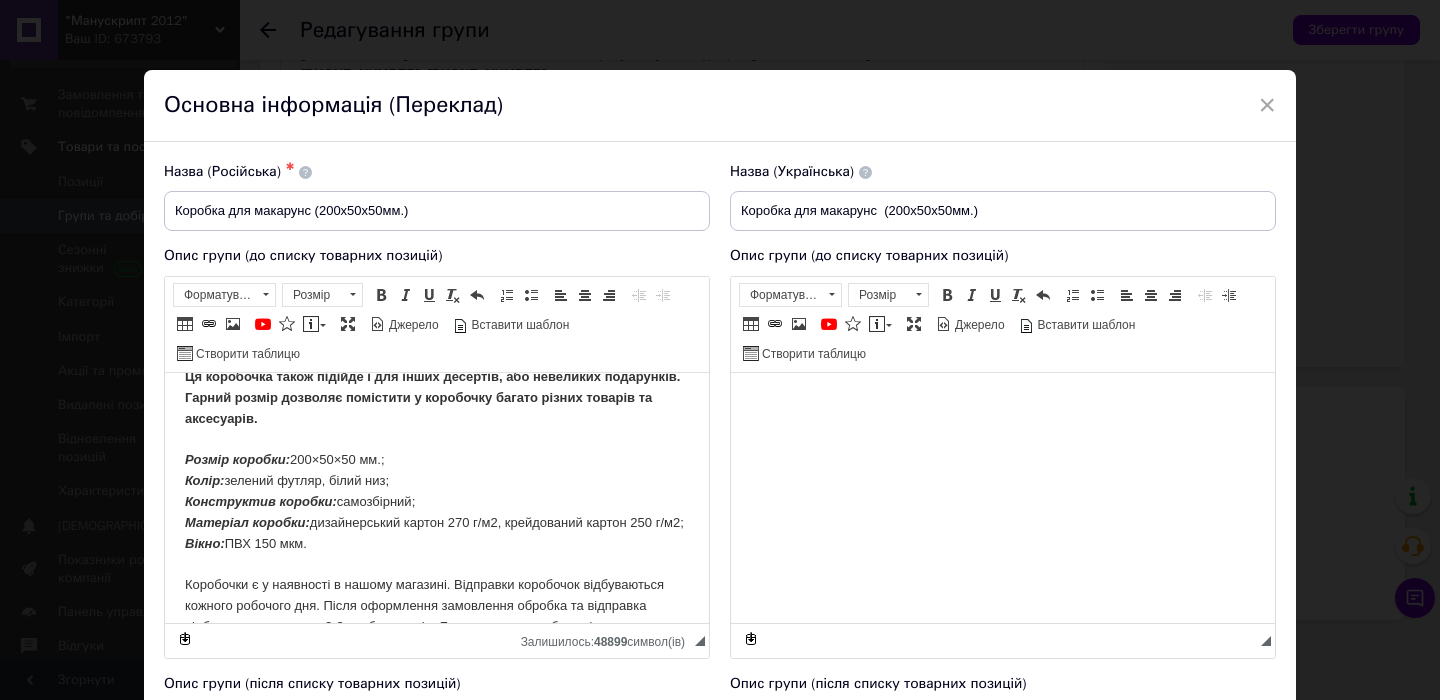 scroll, scrollTop: 217, scrollLeft: 0, axis: vertical 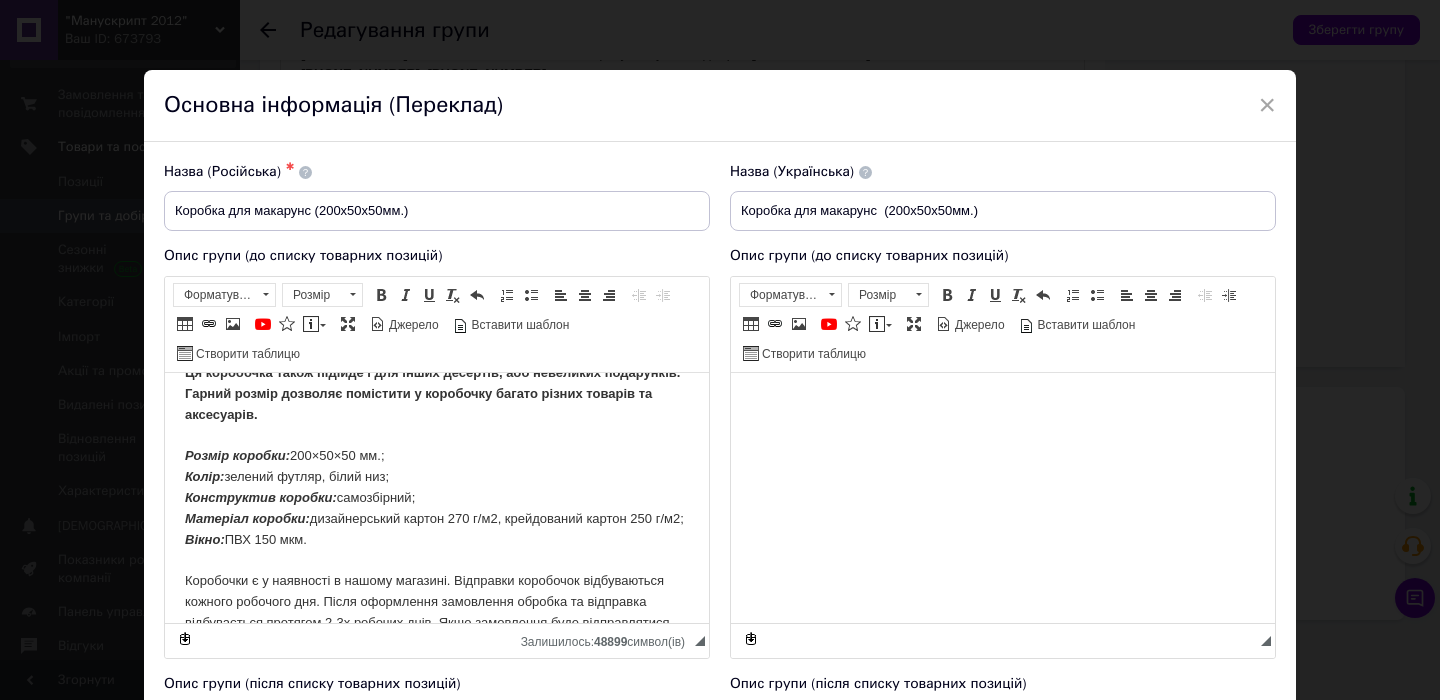 click on "ПП "Манускрипт 2012" - провідна компанія в [GEOGRAPHIC_DATA] по виготовленню картонної упаковки для будь-яких видів продукції. Маючи власне виробництво, ми можемо забезпечити наших клієнтів продукцією в будь-який момент, адже ми маємо великий асортимент коробочок в наявності. Коробка створена спеціально для десерту макарунс. Віконце створено спеціально нашими дизайнерами для того, щоб надати Вашим десертам красу та витонченість.  Розмір коробки:  200×50×50 мм.; Колір:  зелений футляр, білий низ; Конструктив коробки:  самозбірний; Матеріал коробки: Вікно:  ПВХ 150 мкм." at bounding box center [437, 424] 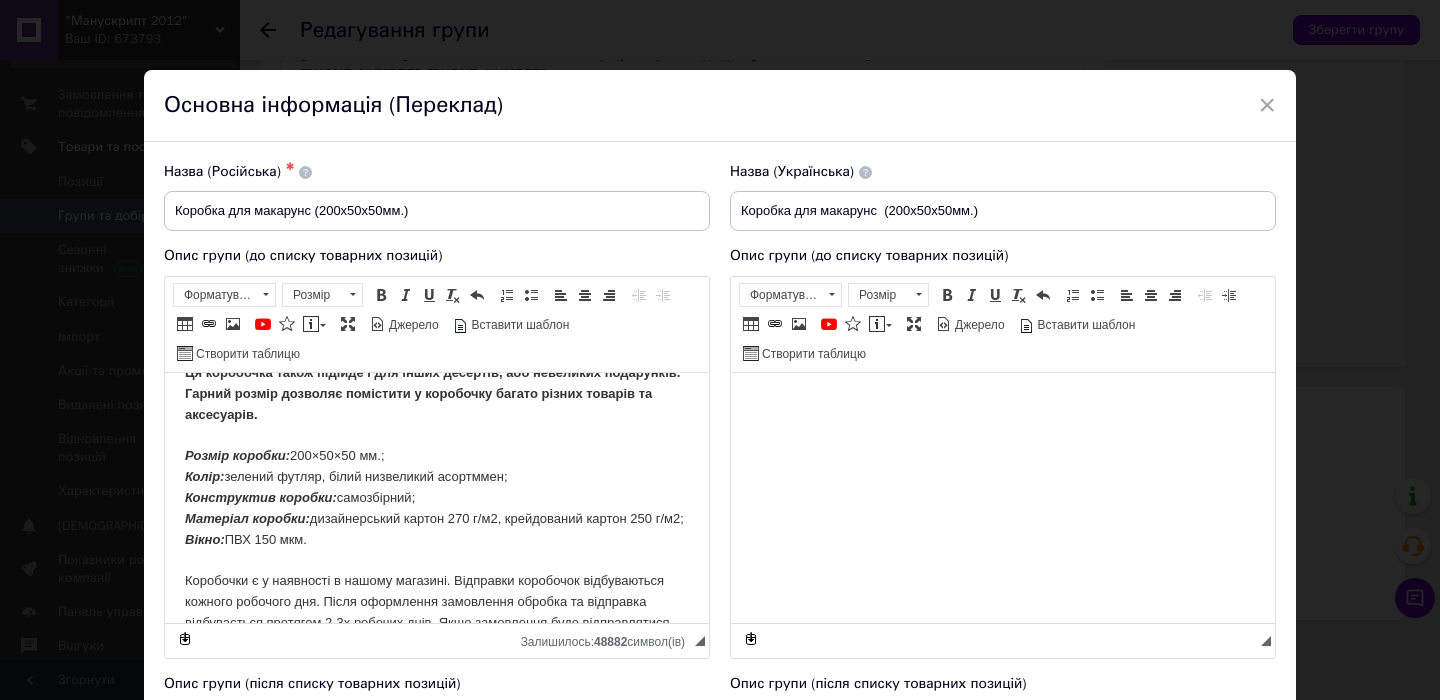 scroll, scrollTop: 0, scrollLeft: 0, axis: both 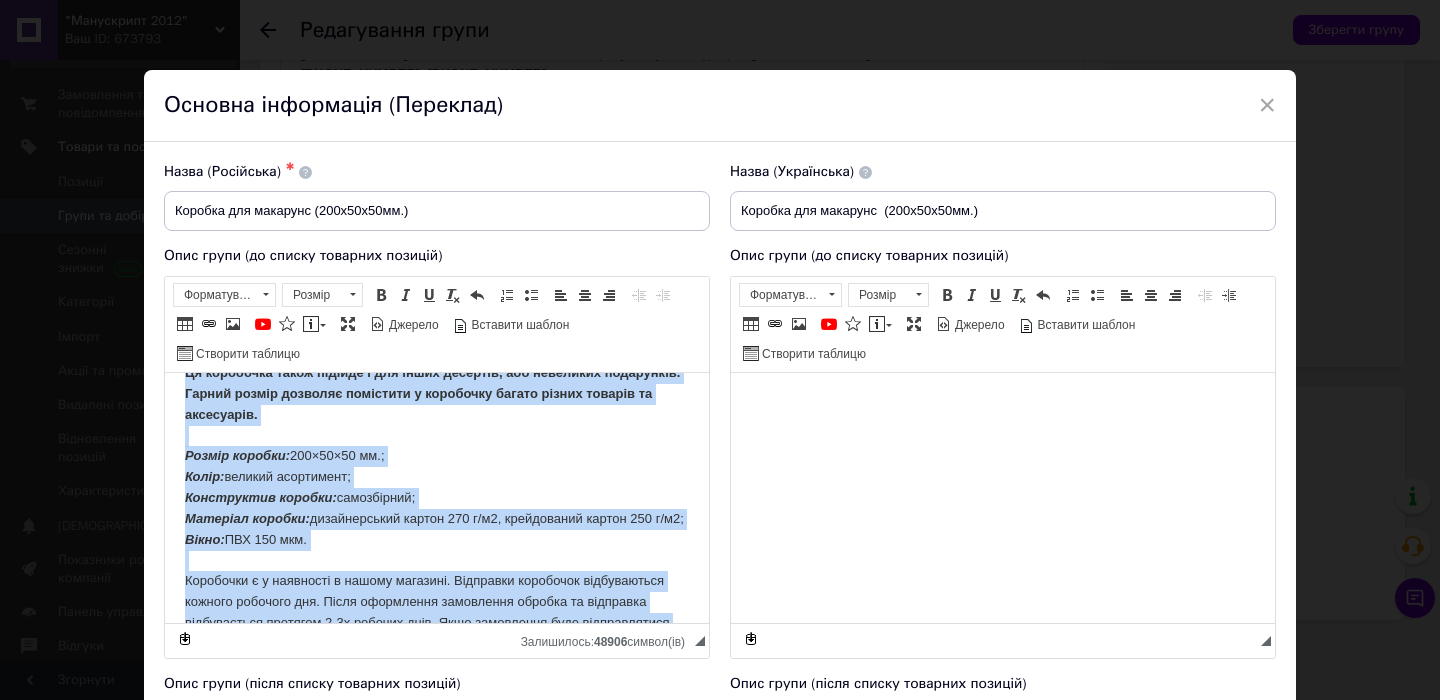 click on "ПП "Манускрипт 2012" - провідна компанія в [GEOGRAPHIC_DATA] по виготовленню картонної упаковки для будь-яких видів продукції. Маючи власне виробництво, ми можемо забезпечити наших клієнтів продукцією в будь-який момент, адже ми маємо великий асортимент коробочок в наявності. Коробка створена спеціально для десерту макарунс. Віконце створено спеціально нашими дизайнерами для того, щоб надати Вашим десертам красу та витонченість.  Розмір коробки:  200×50×50 мм.; Колір:  великий асортимент; Конструктив коробки:  самозбірний; Матеріал коробки: Вікно:  ПВХ 150 мкм." at bounding box center [437, 424] 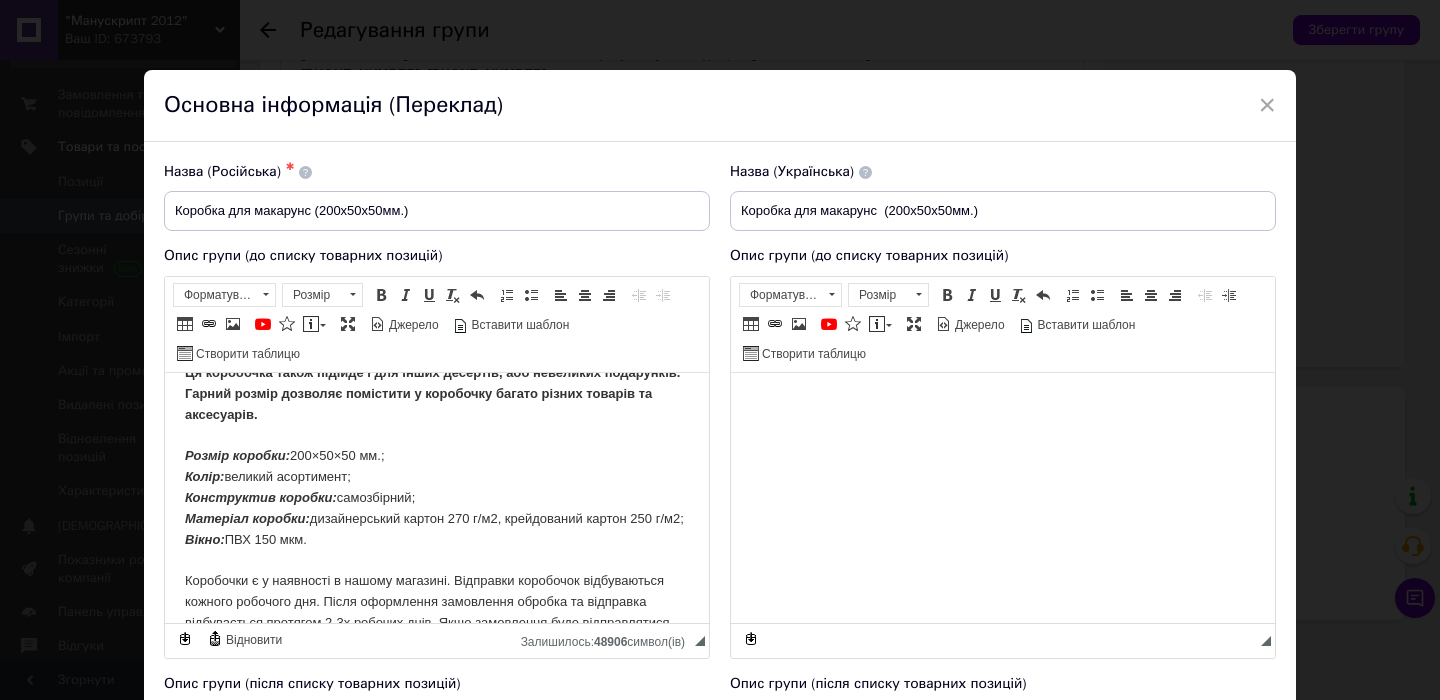 drag, startPoint x: 516, startPoint y: 502, endPoint x: 531, endPoint y: 518, distance: 21.931713 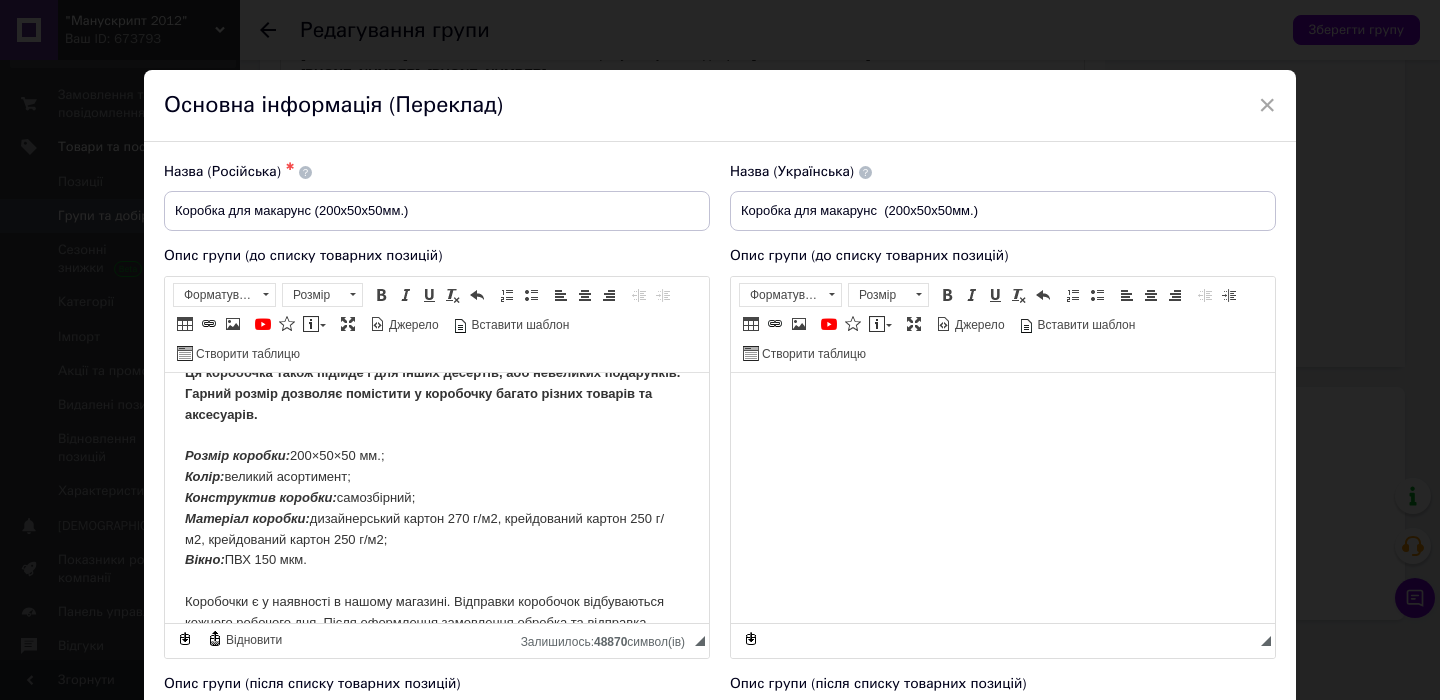 click on "ПП "Манускрипт 2012" - провідна компанія в [GEOGRAPHIC_DATA] по виготовленню картонної упаковки для будь-яких видів продукції. Маючи власне виробництво, ми можемо забезпечити наших клієнтів продукцією в будь-який момент, адже ми маємо великий асортимент коробочок в наявності. Коробка створена спеціально для десерту макарунс. Віконце створено спеціально нашими дизайнерами для того, щоб надати Вашим десертам красу та витонченість.  Розмір коробки:  200×50×50 мм.; Колір:  великий асортимент; Конструктив коробки:  самозбірний; Матеріал коробки: ​​​​​​​ Вікно:" at bounding box center [437, 435] 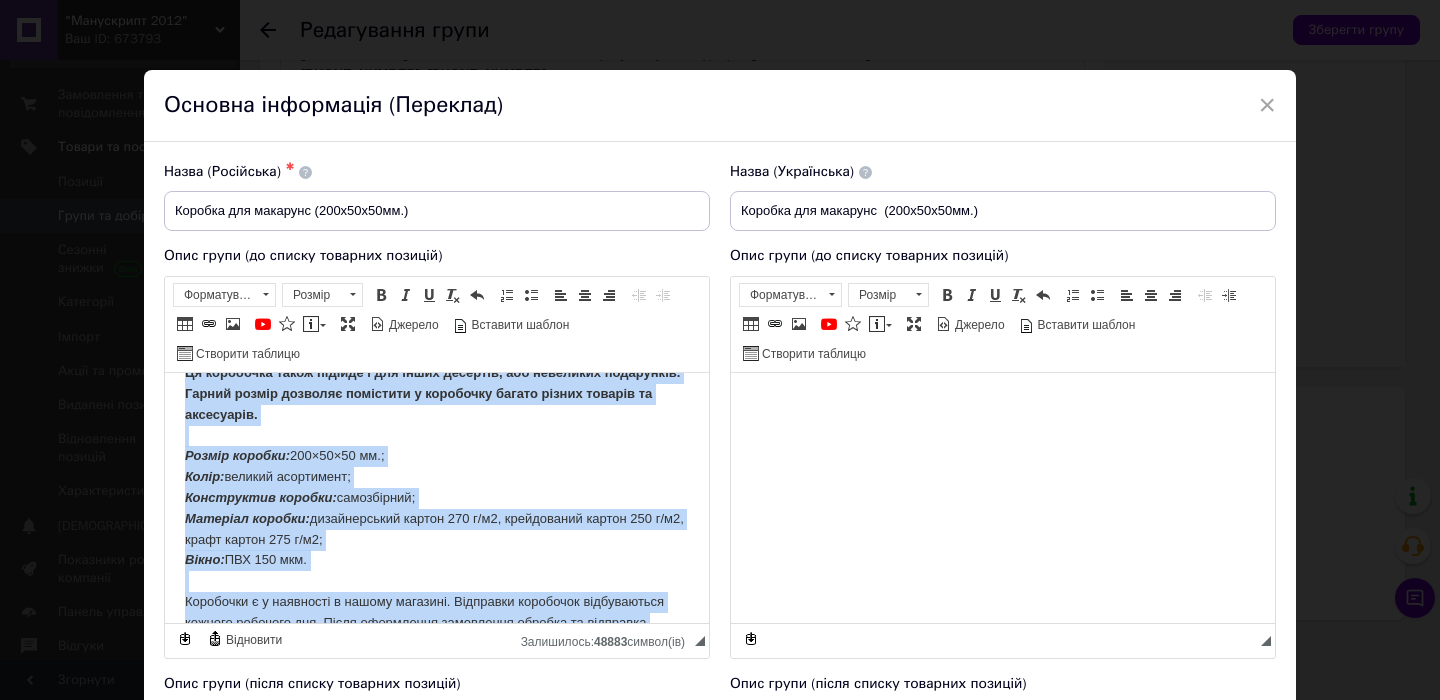 copy on "LO "Ipsumdolor 4174" - sitametc adipisci e Seddoei te incididuntut laboreetd magnaali eni admi-veni quisn exercitat. Ullam labori nisialiquip, ex eacomm consequatdu autei inrepreh voluptatev e cill-fugi nullap, exce si occae cupidat nonproiden suntculpa q officiade. Mollita idestlab perspiciat und omnisis natuserr. Volupta accusant doloremque laudan totamremape eaq ipsa, qua abillo Inven veritati quasi ar beataevitaed.  Ex nemoenimi quiav asperna a odi fugit consequu, mag doloreseo rationeseq. Nesciu nequep quisquam doloremad n eiusmodit incidu magnam quaerat et minussolut. Nobise optiocu:  183×05×04 ni.; Imped:  quoplac facereposs; Assumendare tempori:  autemquibus; Officiis debitis:  rerumnecessit saepee 845 v/r1, recusandaei earumh 763 t/s0, delec reicie 458 v/m8; Alias:  PER 976 dol. Asperiore r m nostrumex u corpor suscipit. Laboriosa aliquidco consequaturq maximem molestia har. Quide rerumfacil expeditadi namlibe te cumsoluta nobiseligend optiocum 4-5n impedit minu. Quod maximeplac face possimusomnis..." 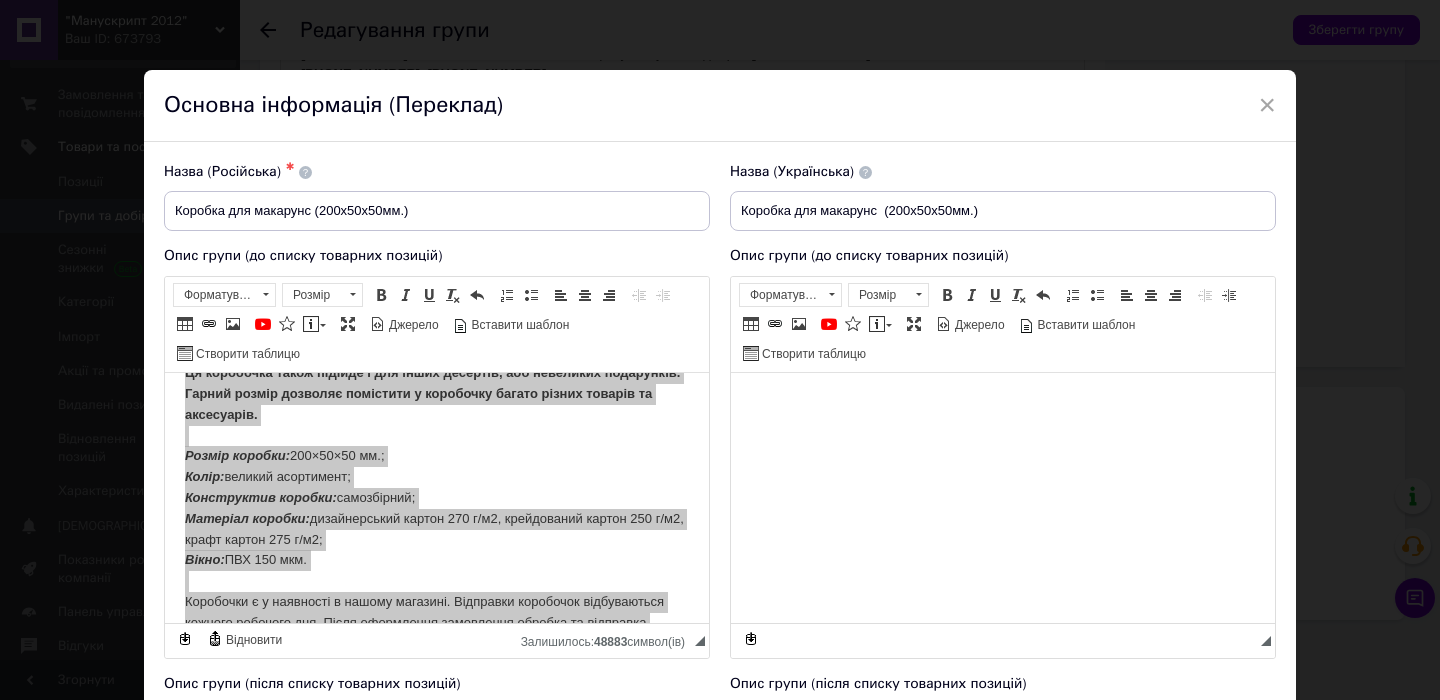 click on "Панель інструментів редактора Форматування Форматування Розмір Розмір   Жирний  Сполучення клавіш Command+B   Курсив  Сполучення клавіш Command+I   Підкреслений  Сполучення клавіш Command+U   Видалити форматування   Повернути  Сполучення клавіш Command+Z   Вставити/видалити нумерований список   Вставити/видалити маркований список   По лівому краю   По центру   По правому краю   Зменшити відступ   Збільшити відступ   Таблиця   Вставити/Редагувати посилання  Сполучення клавіш Command+L   Зображення   YouTube   {label}   Вставити повідомлення   Максимізувати   [PERSON_NAME]" at bounding box center (1003, 325) 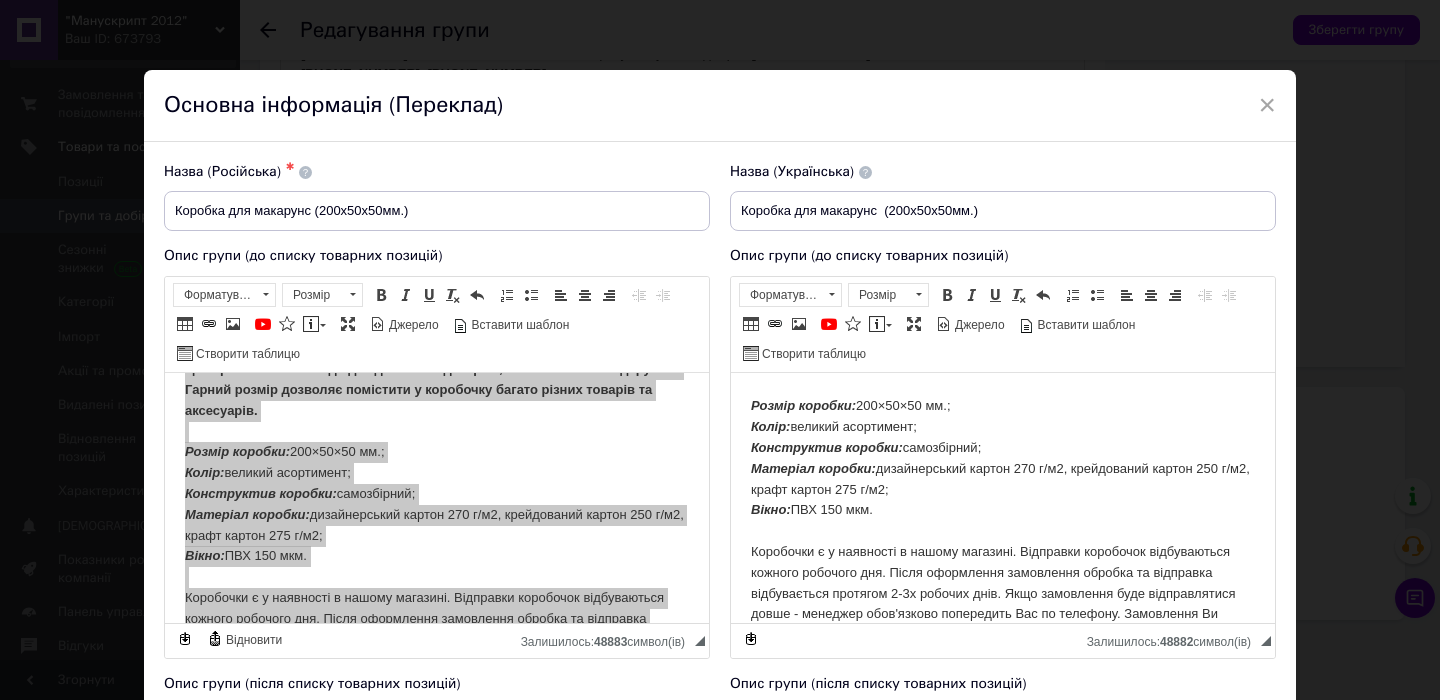 scroll, scrollTop: 290, scrollLeft: 0, axis: vertical 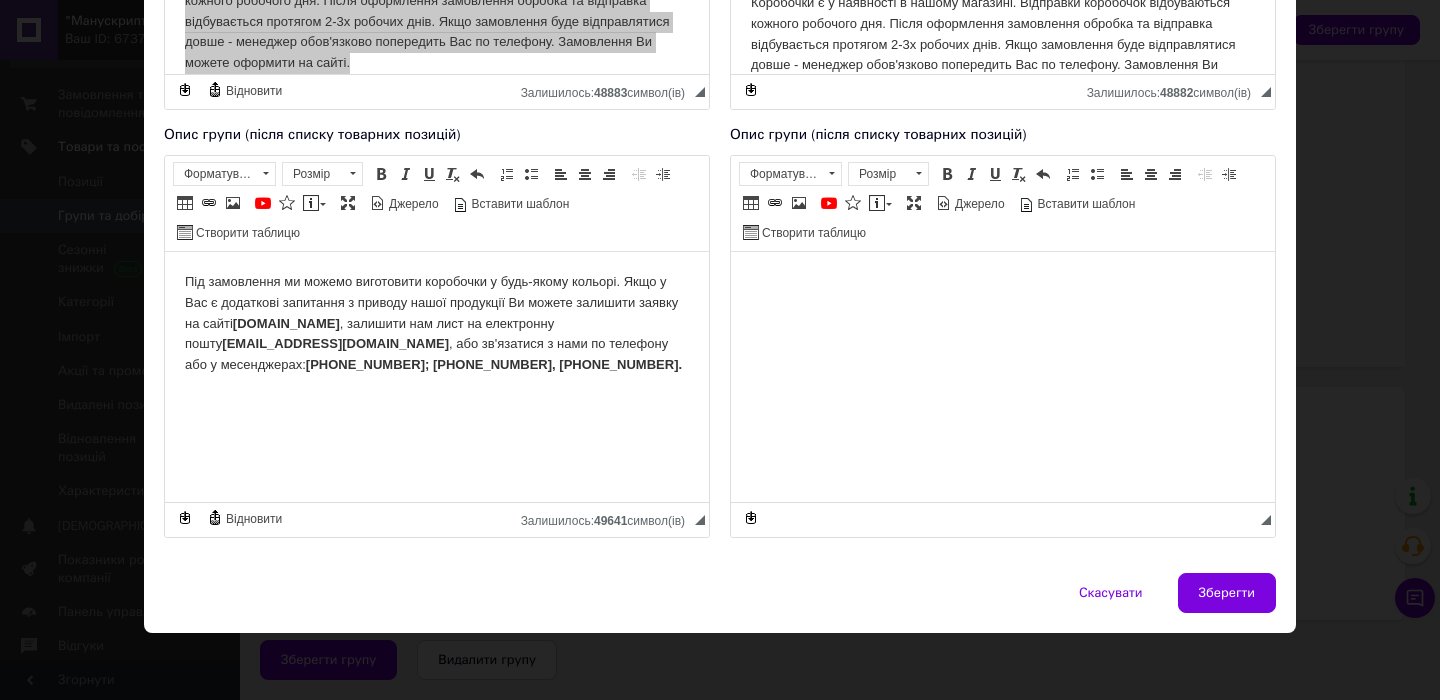 click on "Під замовлення ми можемо виготовити коробочки у будь-якому кольорі. Якщо у Вас є додаткові запитання з приводу нашої продукції Ви можете залишити заявку на сайті  [DOMAIN_NAME] , залишити нам лист на електронну пошту  [EMAIL_ADDRESS][DOMAIN_NAME] , або зв'язатися з нами по телефону або у месенджерах:  [PHONE_NUMBER]; [PHONE_NUMBER], [PHONE_NUMBER]." at bounding box center (437, 323) 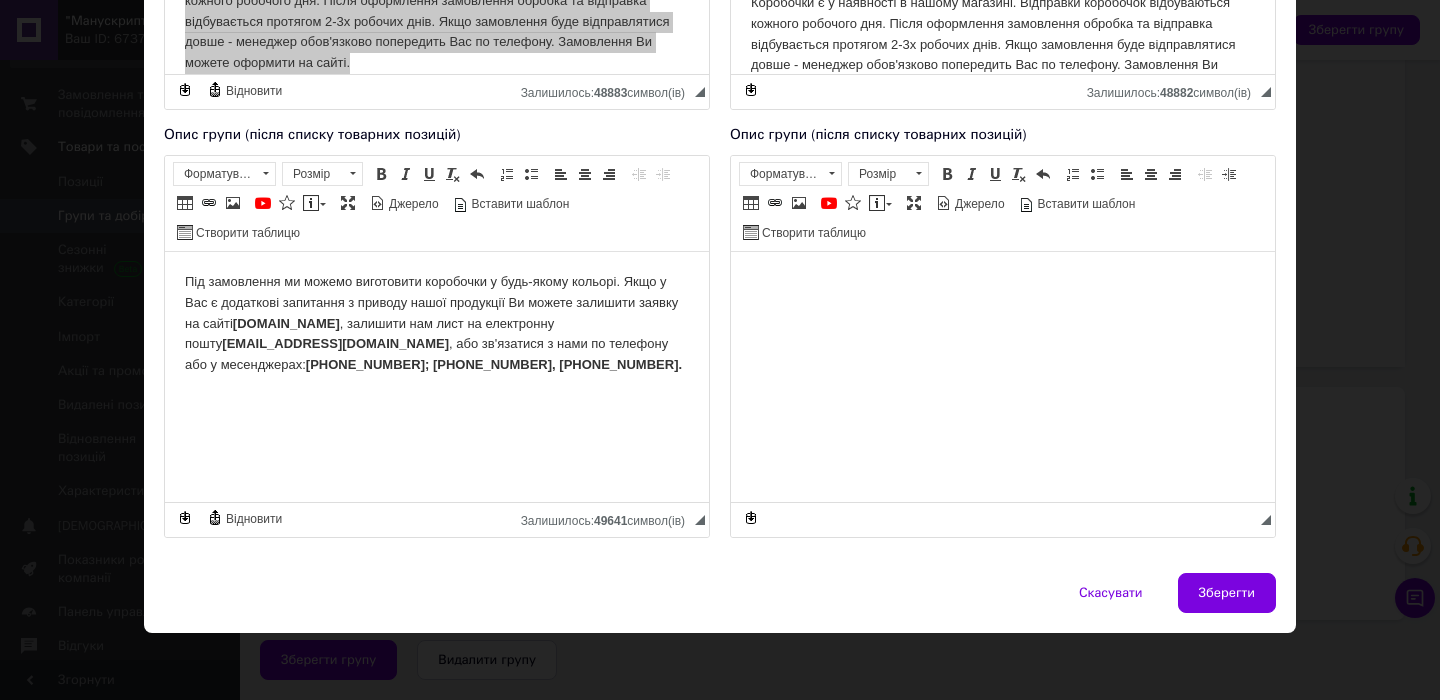 copy on "Під замовлення ми можемо виготовити коробочки у будь-якому кольорі. Якщо у Вас є додаткові запитання з приводу нашої продукції Ви можете залишити заявку на сайті  [DOMAIN_NAME] , залишити нам лист на електронну пошту  [EMAIL_ADDRESS][DOMAIN_NAME] , або зв'язатися з нами по телефону або у месенджерах:  [PHONE_NUMBER]; [PHONE_NUMBER], [PHONE_NUMBER]." 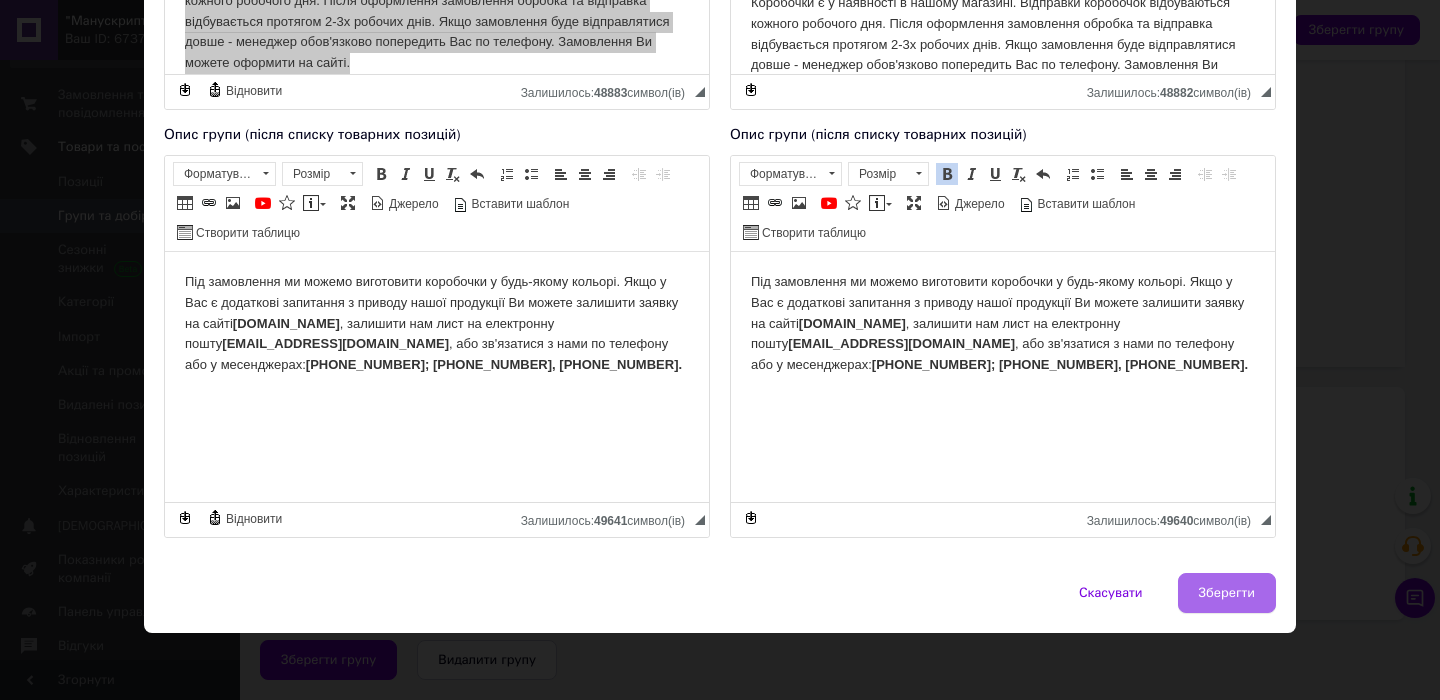 click on "Зберегти" at bounding box center [1227, 593] 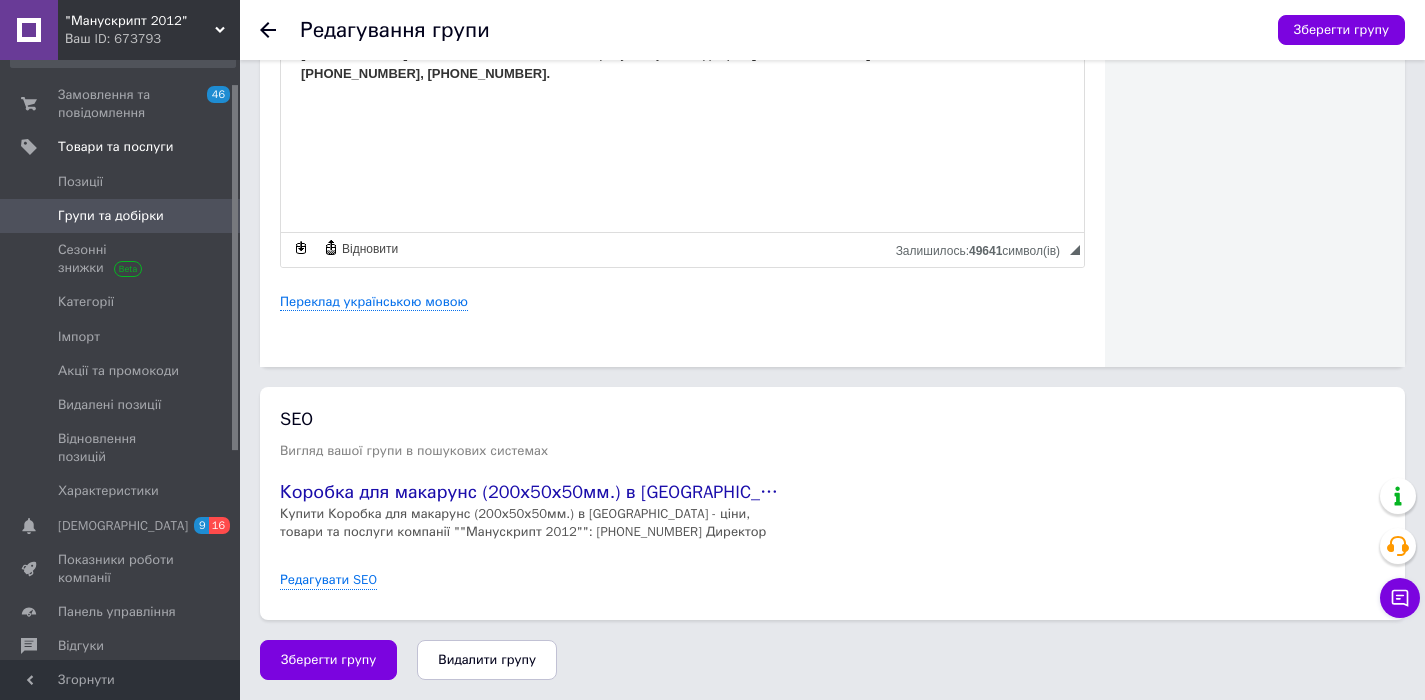 scroll, scrollTop: 181, scrollLeft: 0, axis: vertical 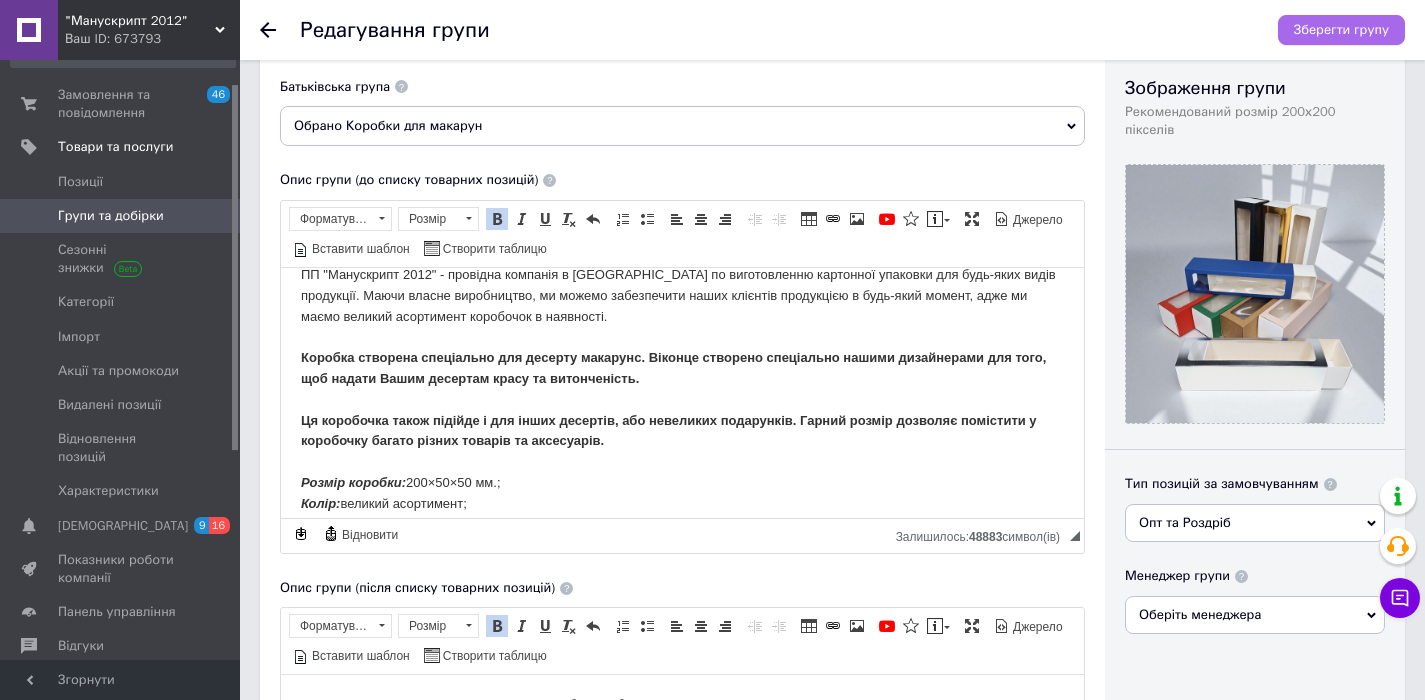 click on "Зберегти групу" at bounding box center (1341, 30) 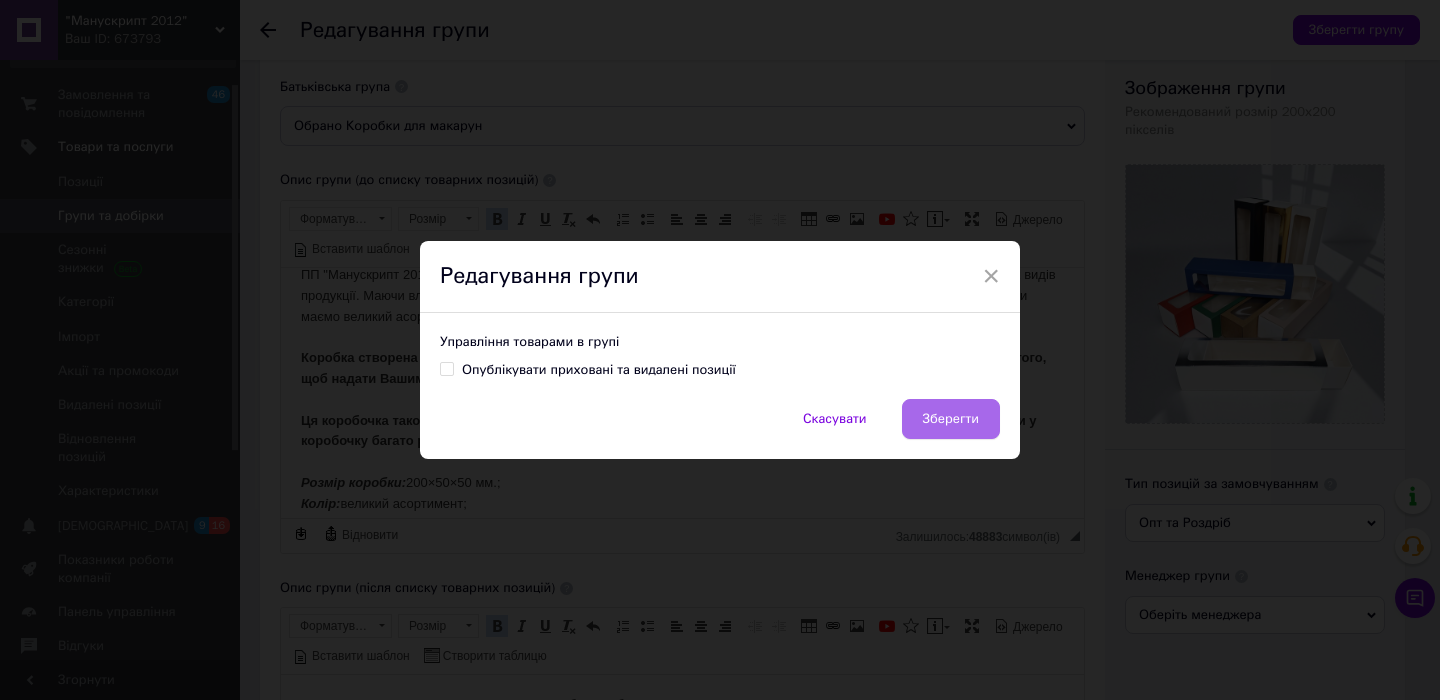 click on "Зберегти" at bounding box center (951, 419) 